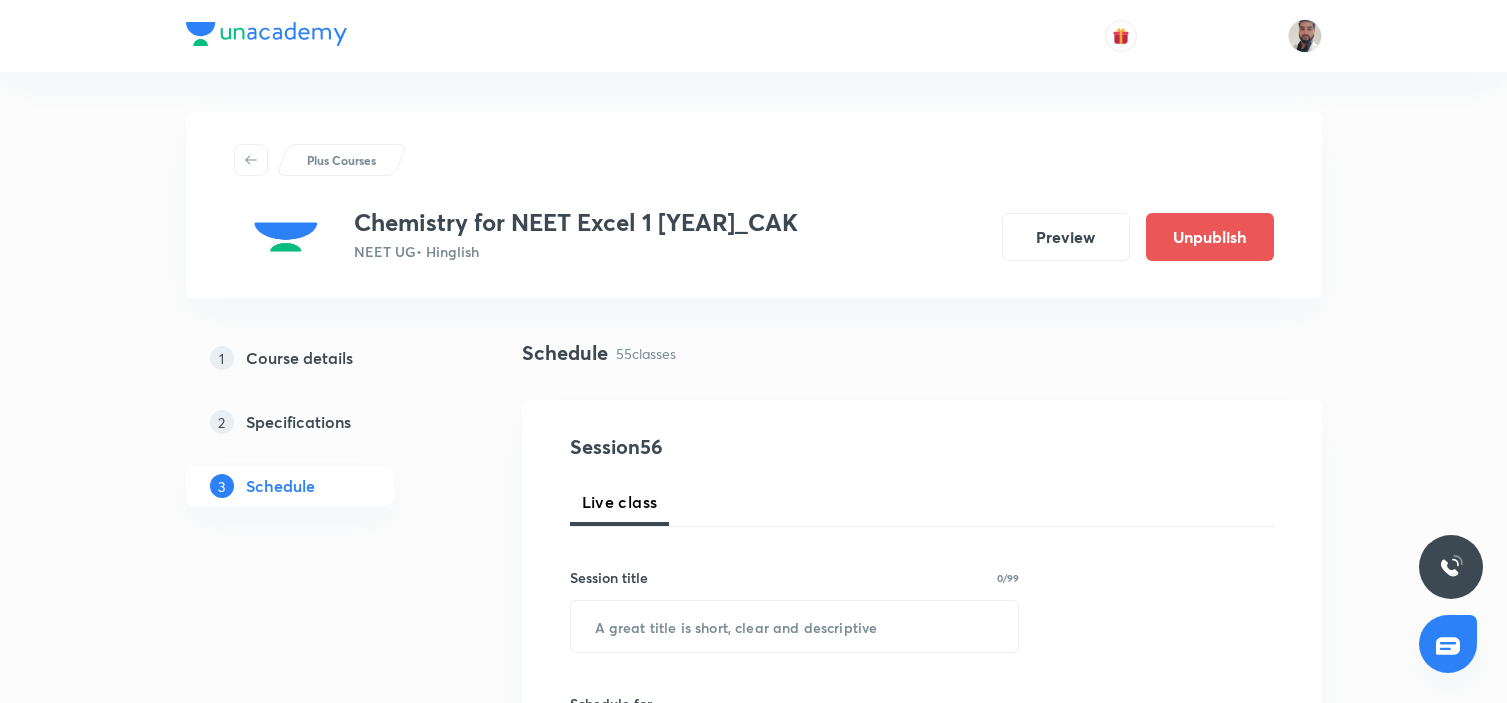 scroll, scrollTop: 0, scrollLeft: 0, axis: both 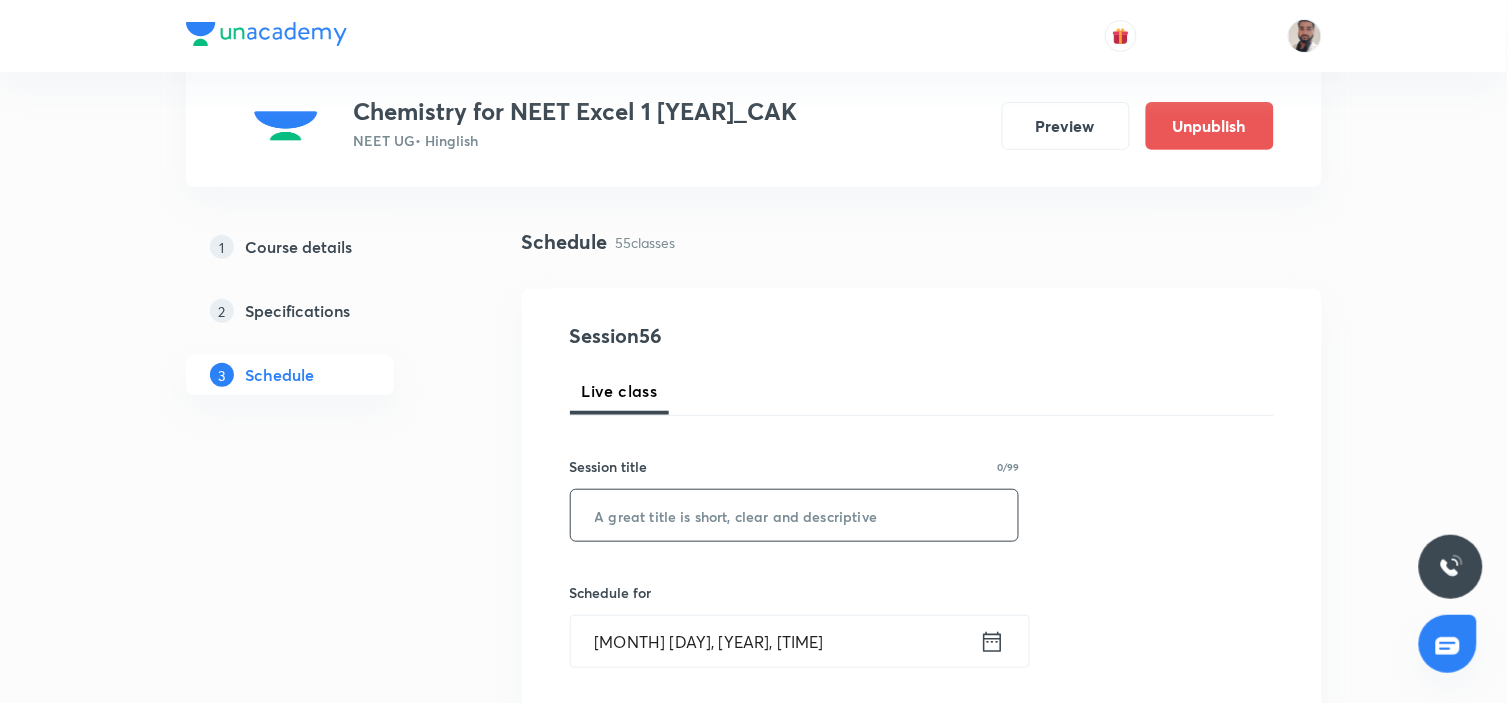 click at bounding box center [795, 515] 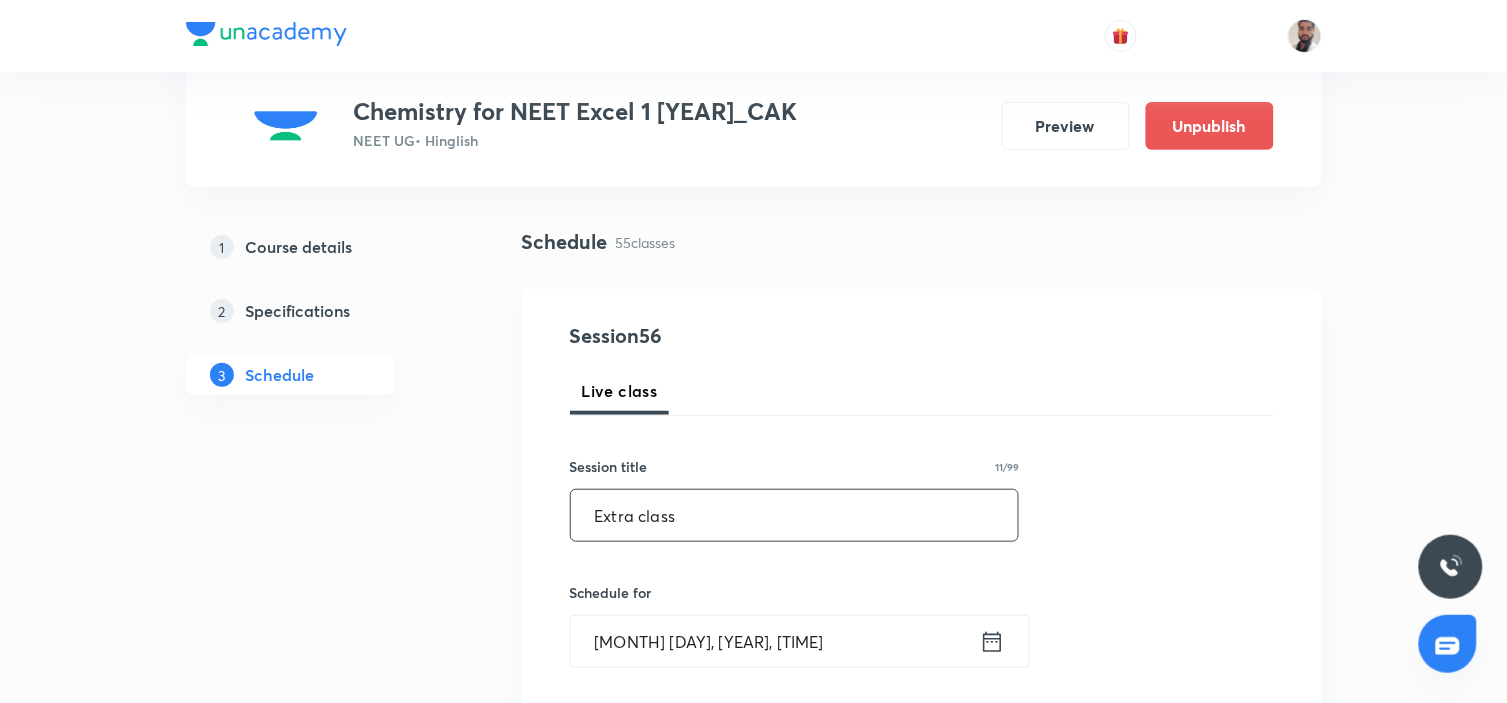 scroll, scrollTop: 333, scrollLeft: 0, axis: vertical 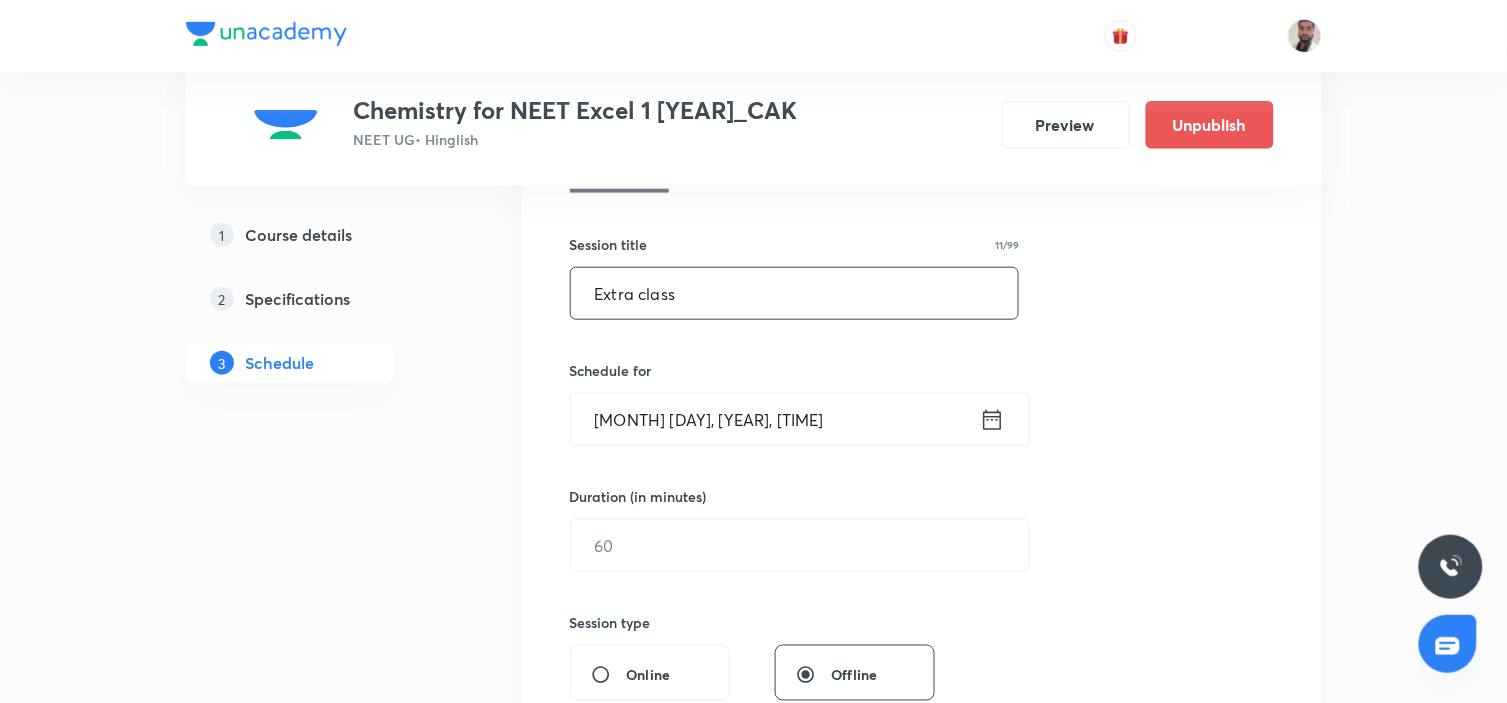 type on "Extra class" 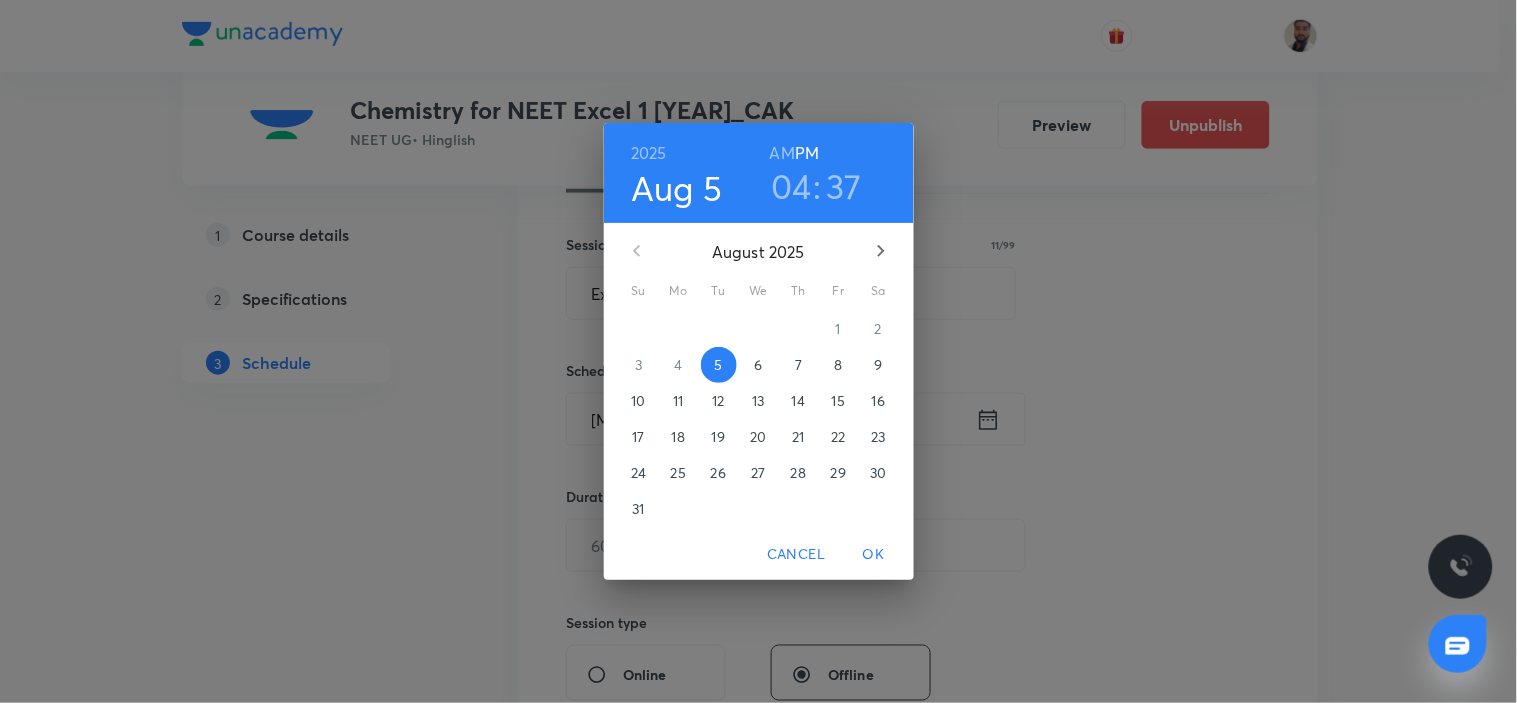 click on "6" at bounding box center [759, 365] 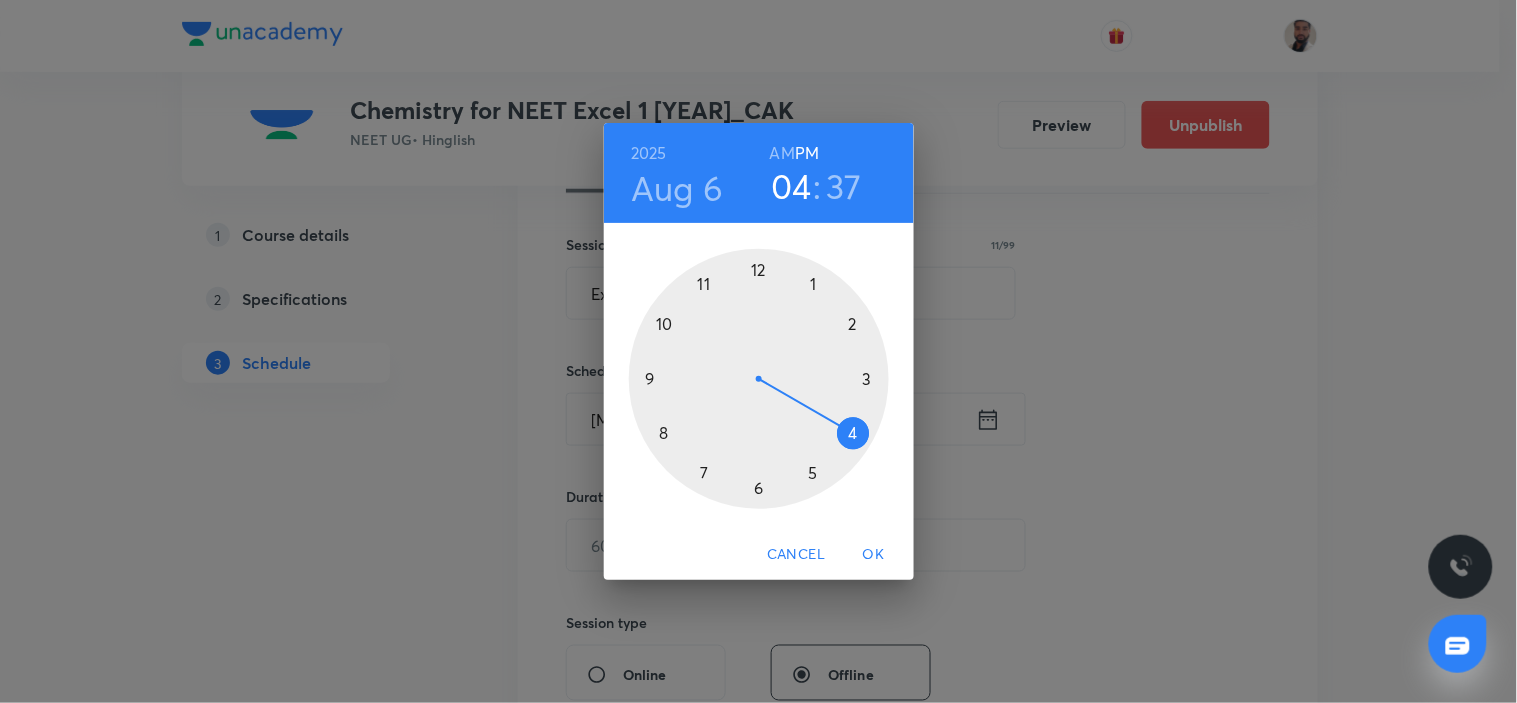 click at bounding box center [759, 379] 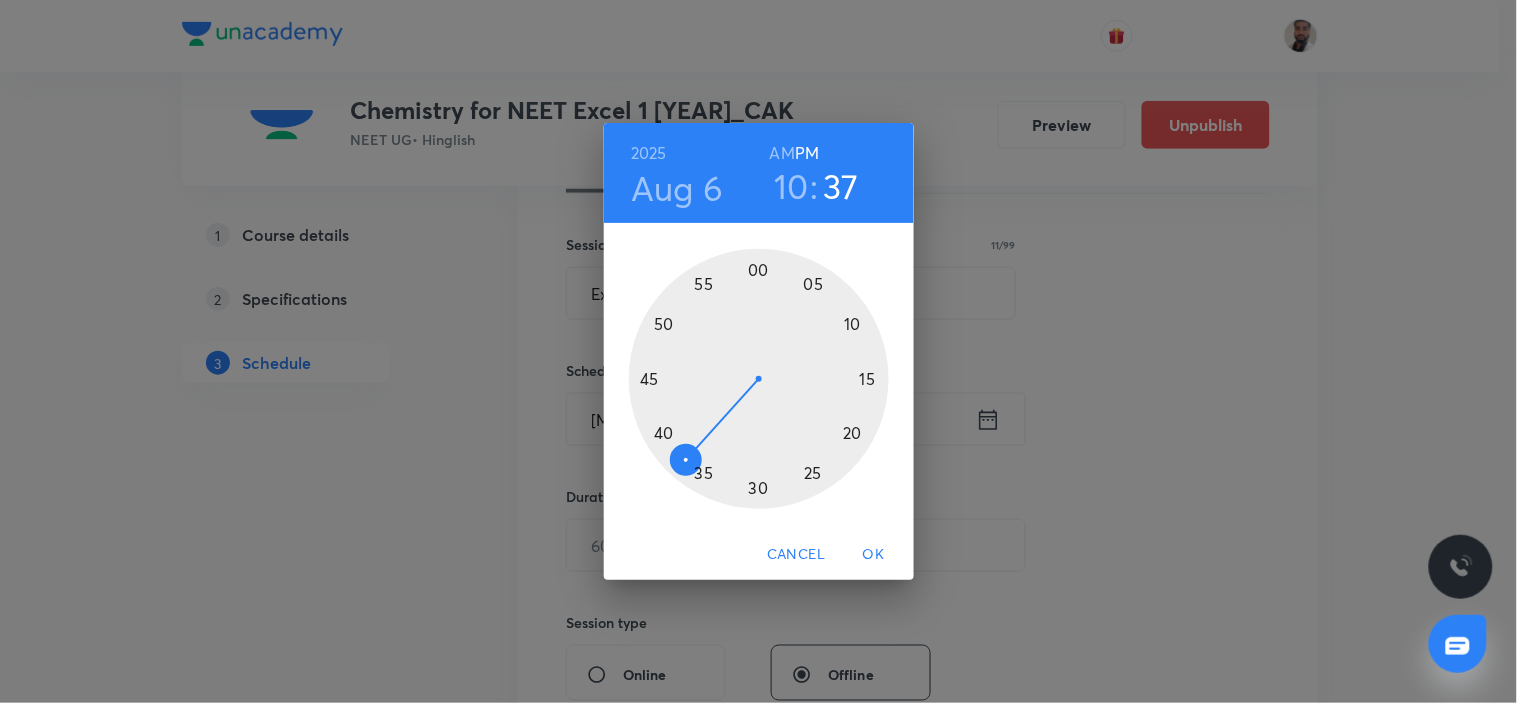 click at bounding box center (759, 379) 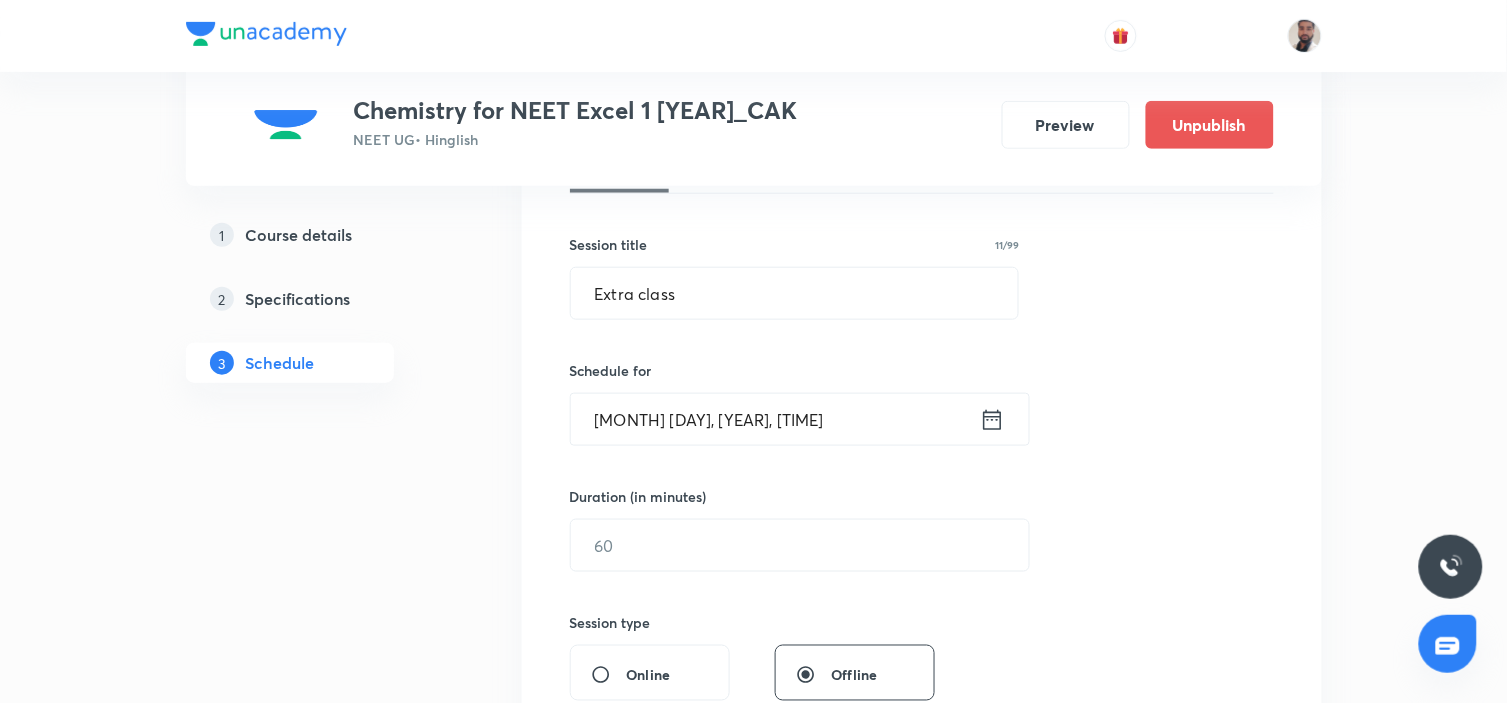click 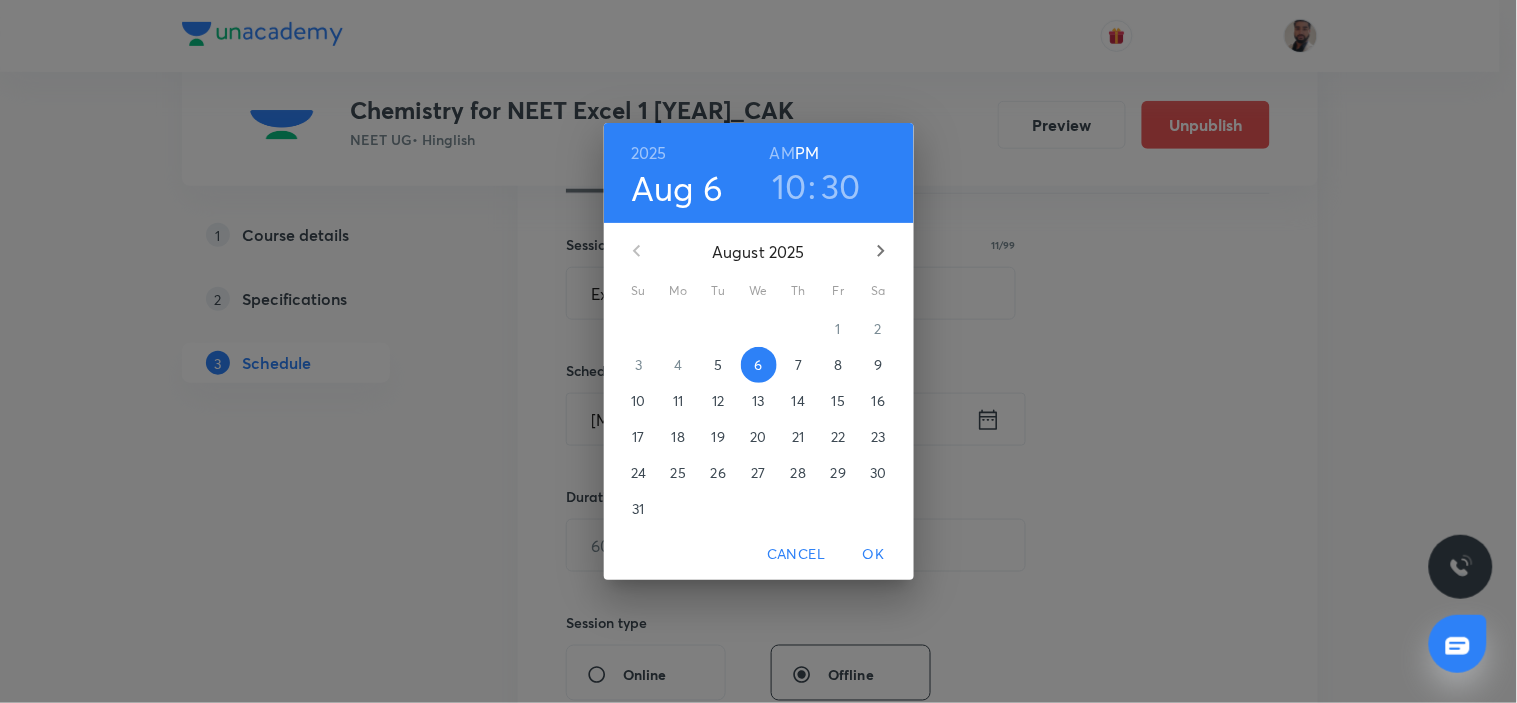 click on "AM" at bounding box center [782, 153] 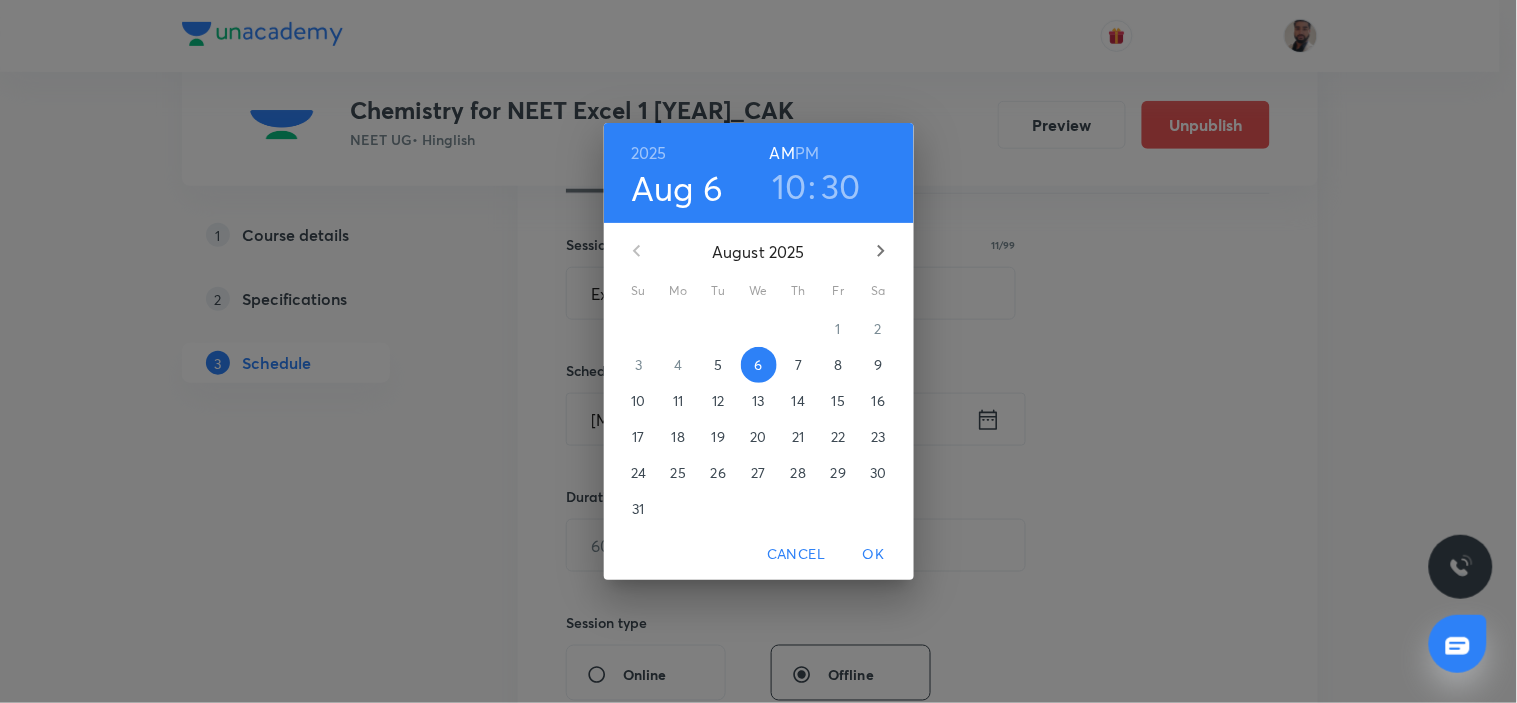 click on "OK" at bounding box center [874, 554] 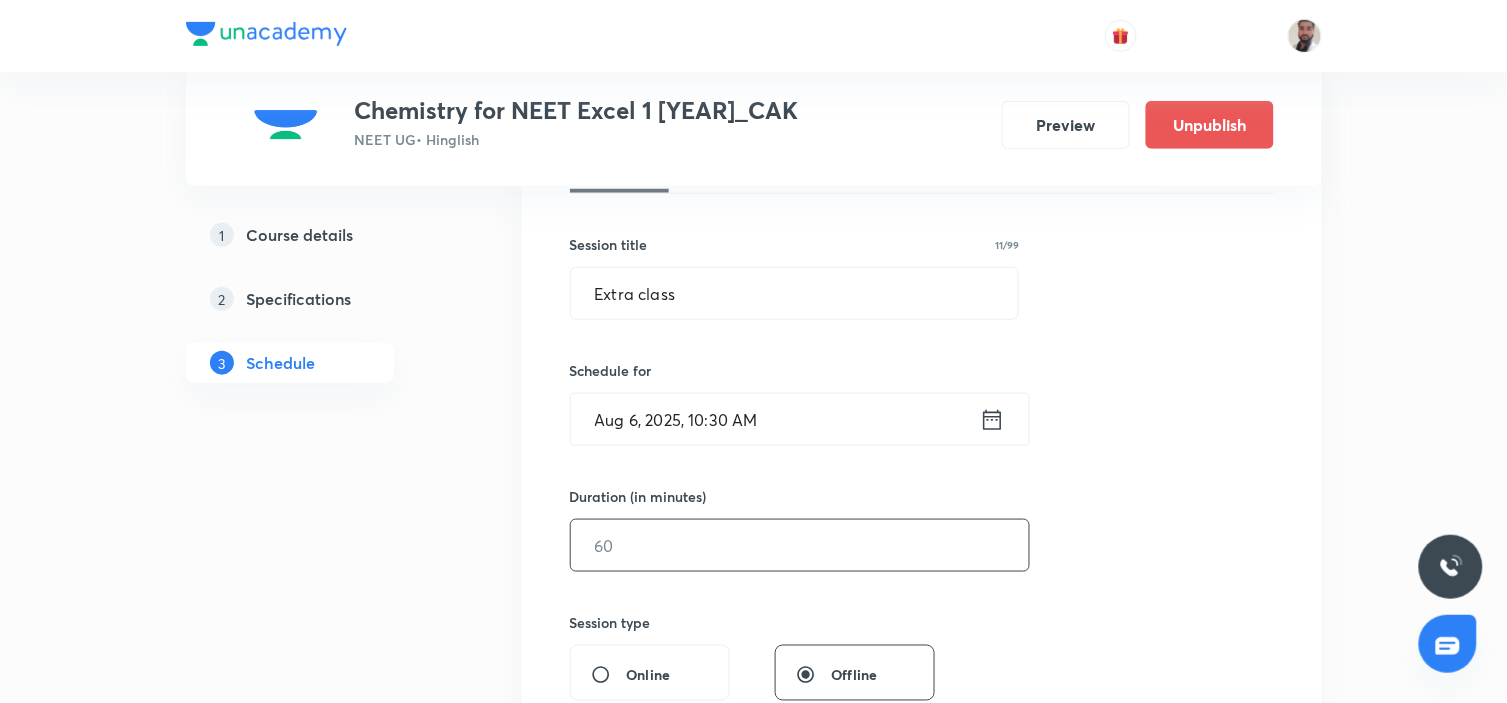 click at bounding box center (800, 545) 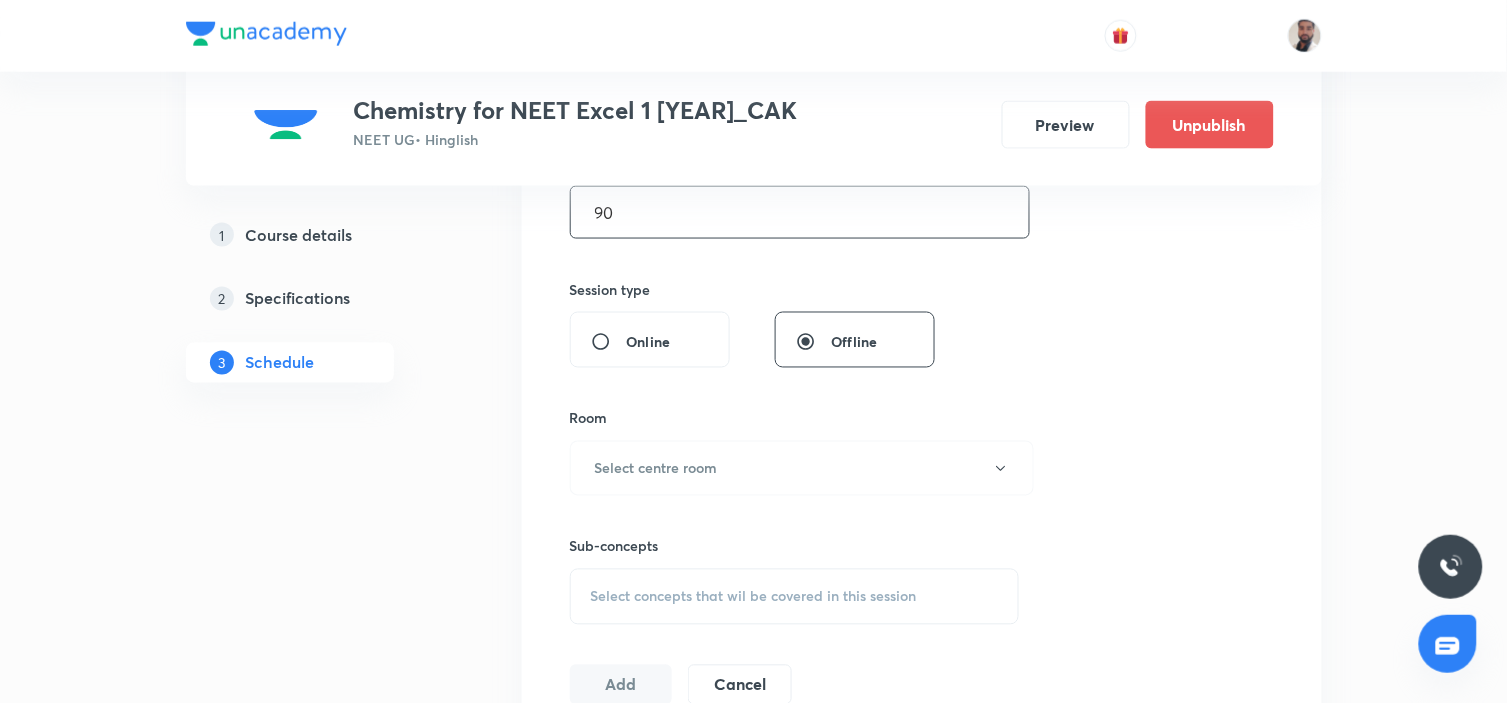 scroll, scrollTop: 777, scrollLeft: 0, axis: vertical 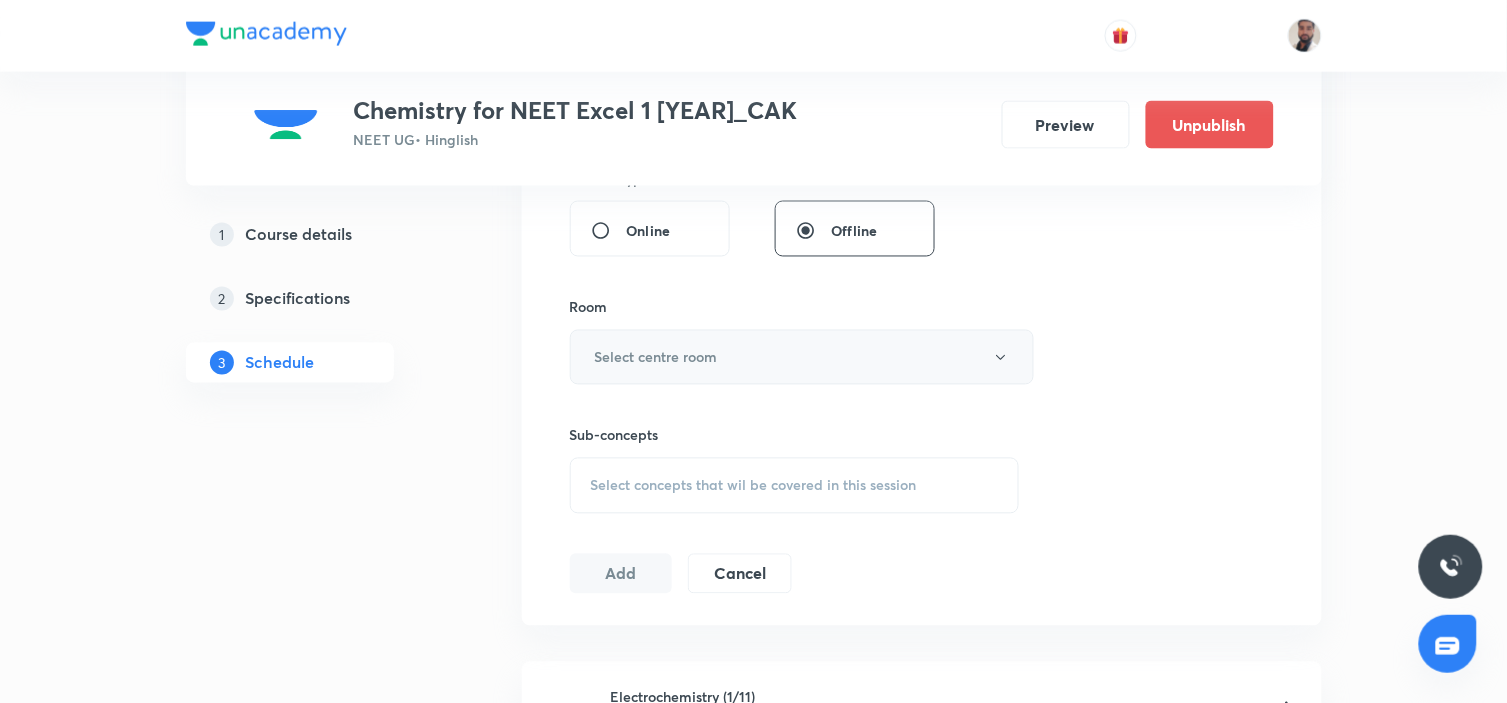 type on "90" 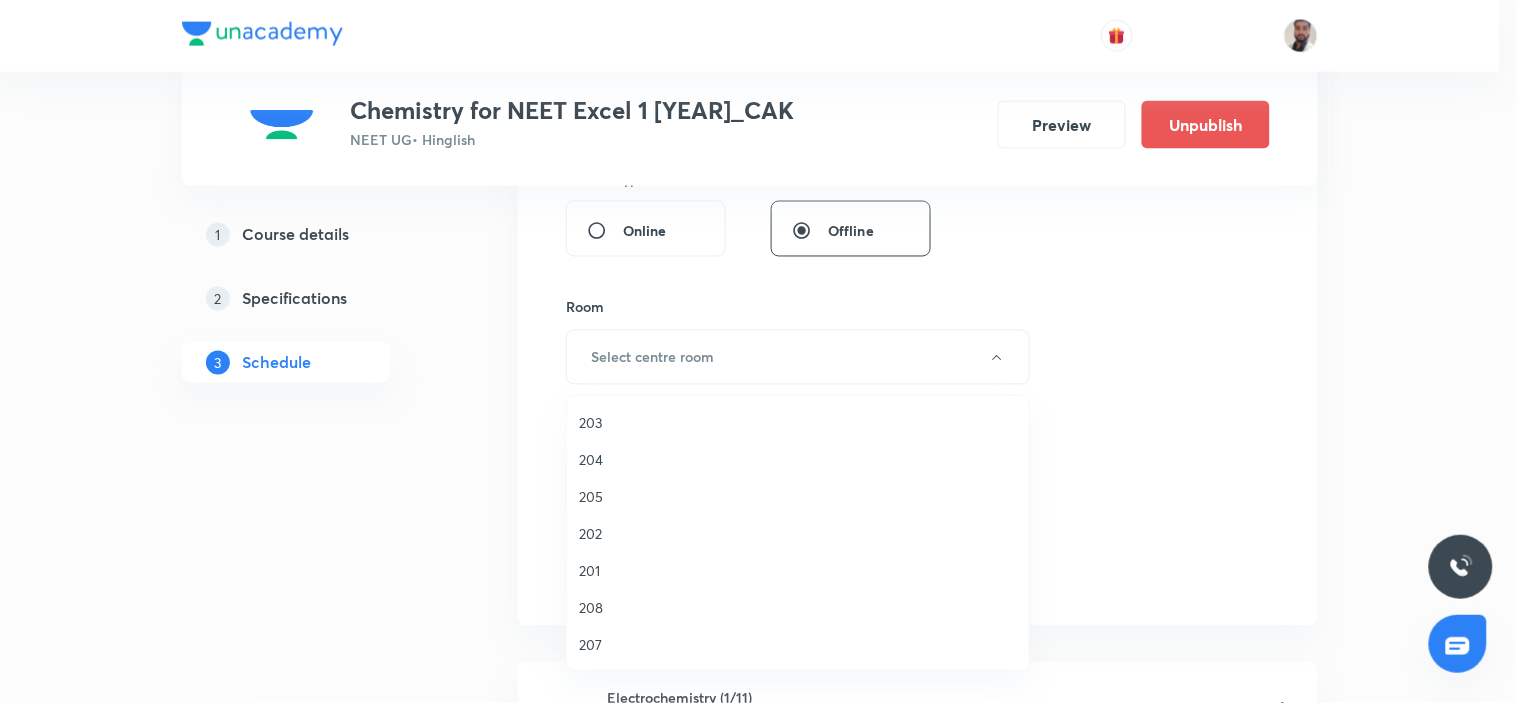 click on "201" at bounding box center [798, 570] 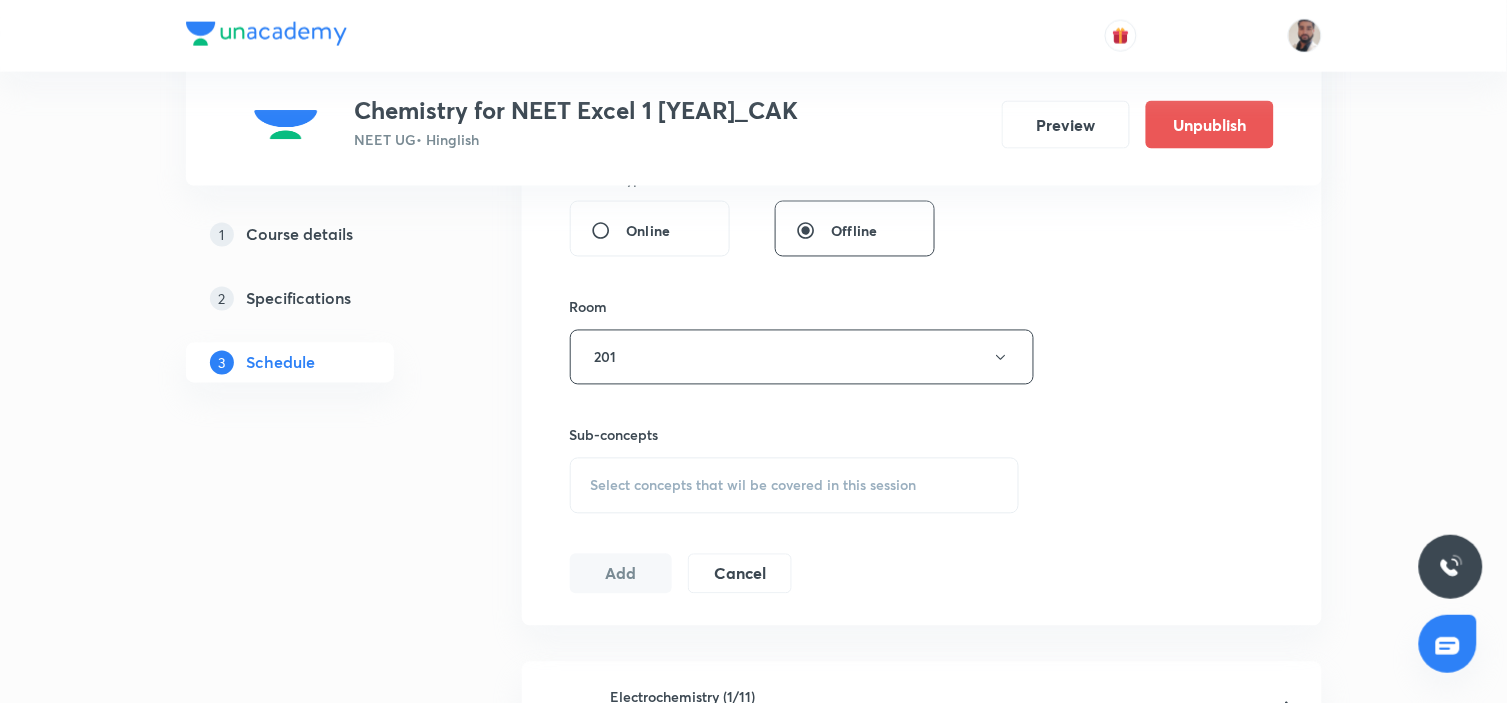 scroll, scrollTop: 888, scrollLeft: 0, axis: vertical 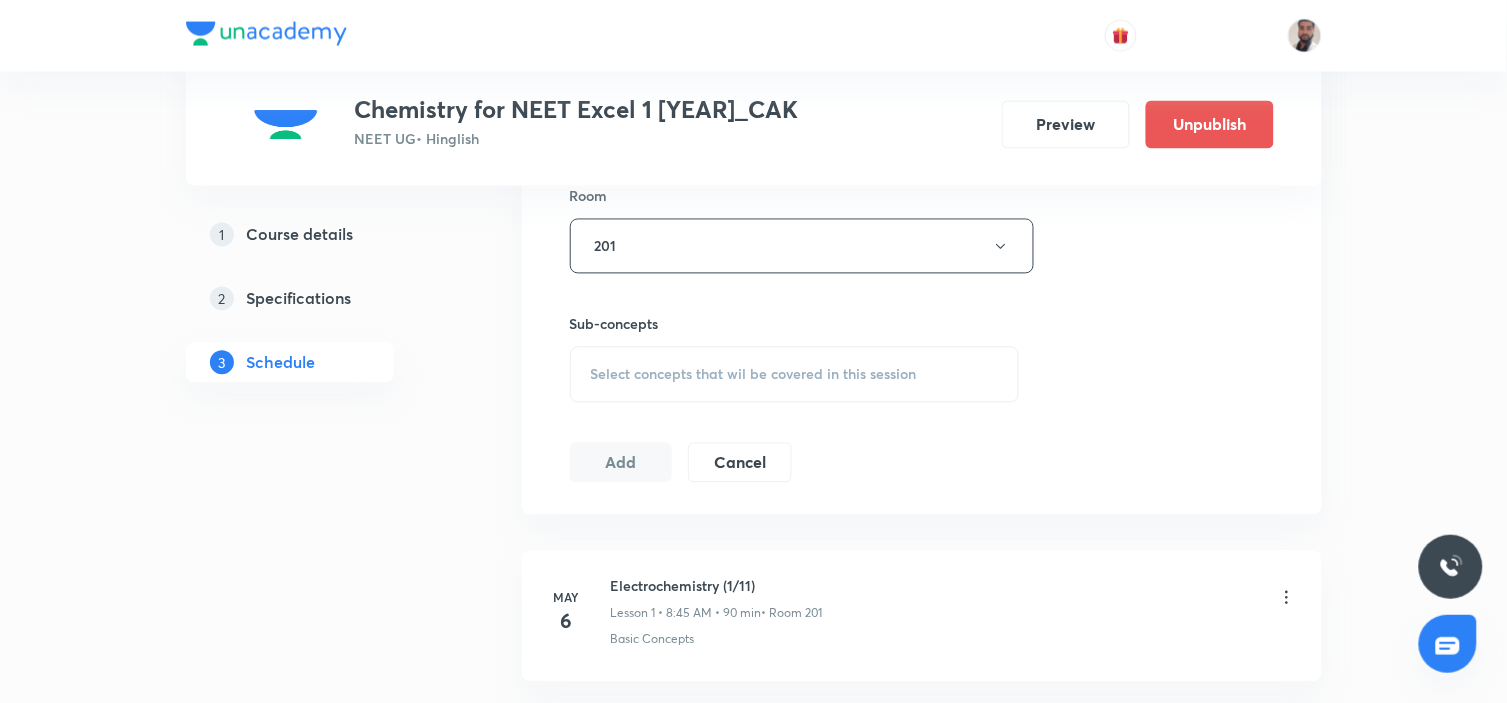 click on "Select concepts that wil be covered in this session" at bounding box center (754, 375) 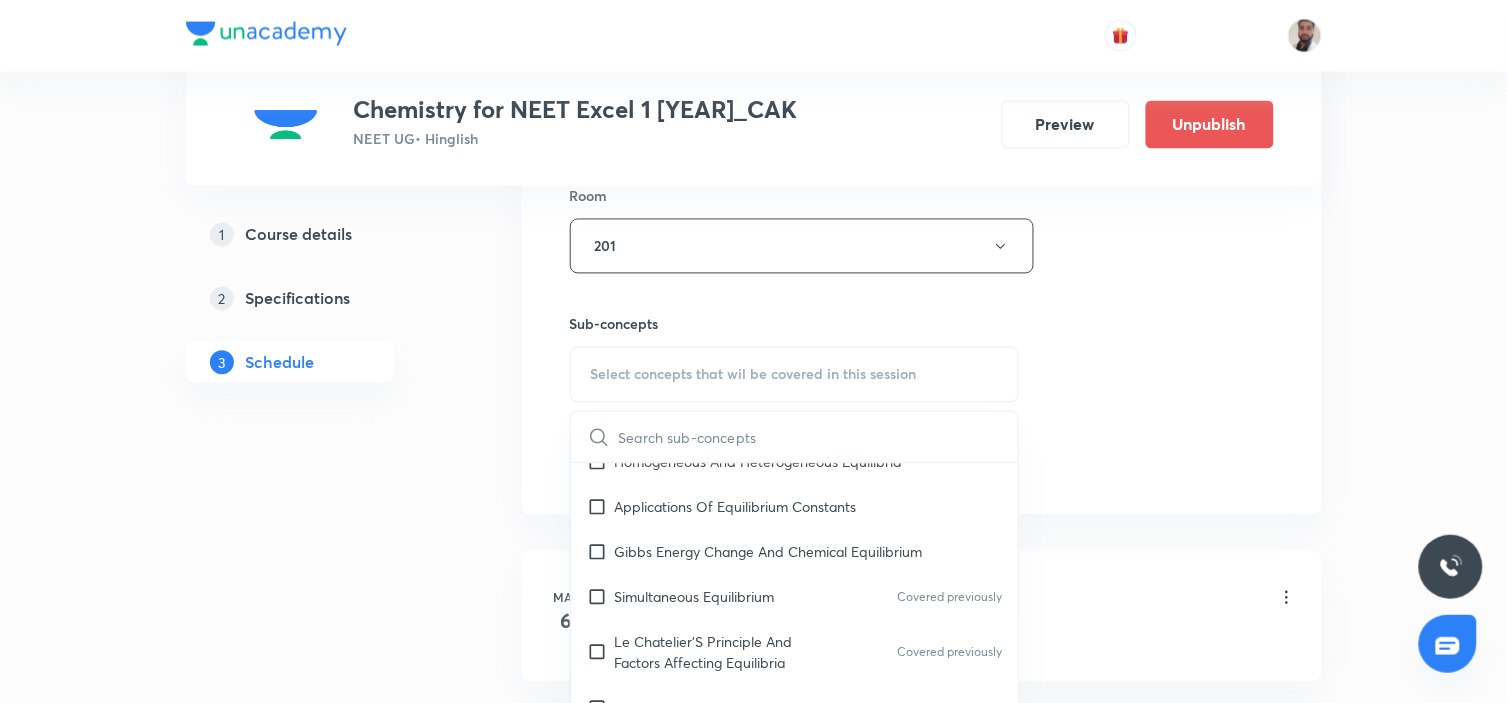 scroll, scrollTop: 4858, scrollLeft: 0, axis: vertical 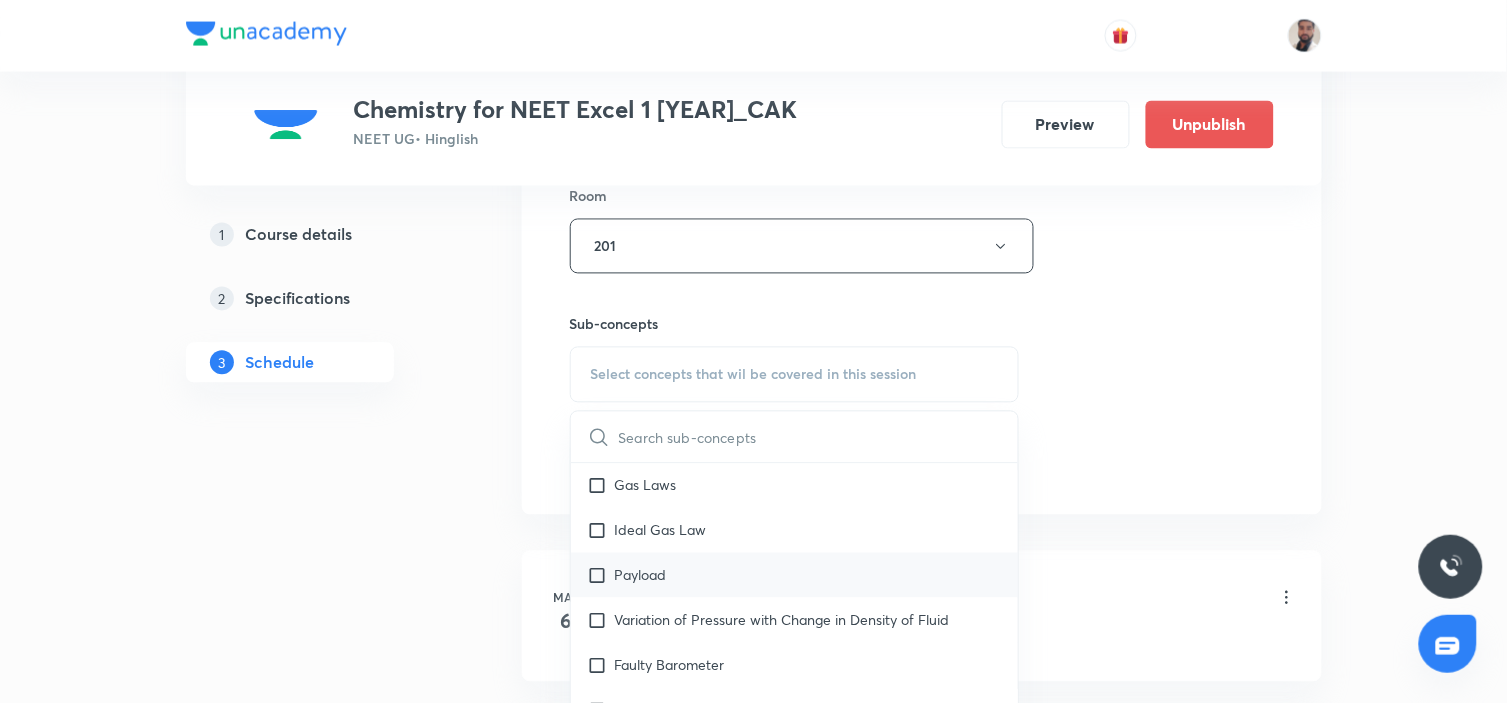 click on "Payload" at bounding box center (795, 575) 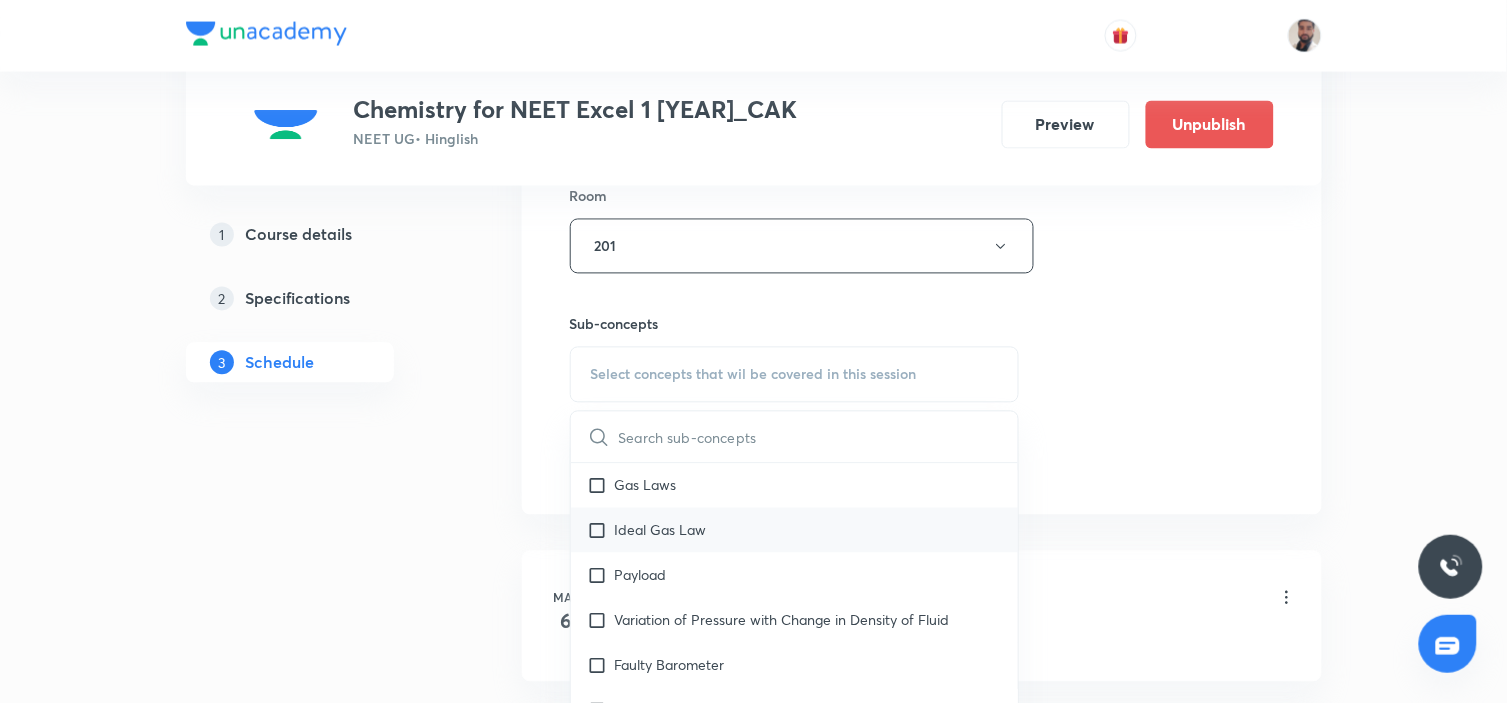checkbox on "true" 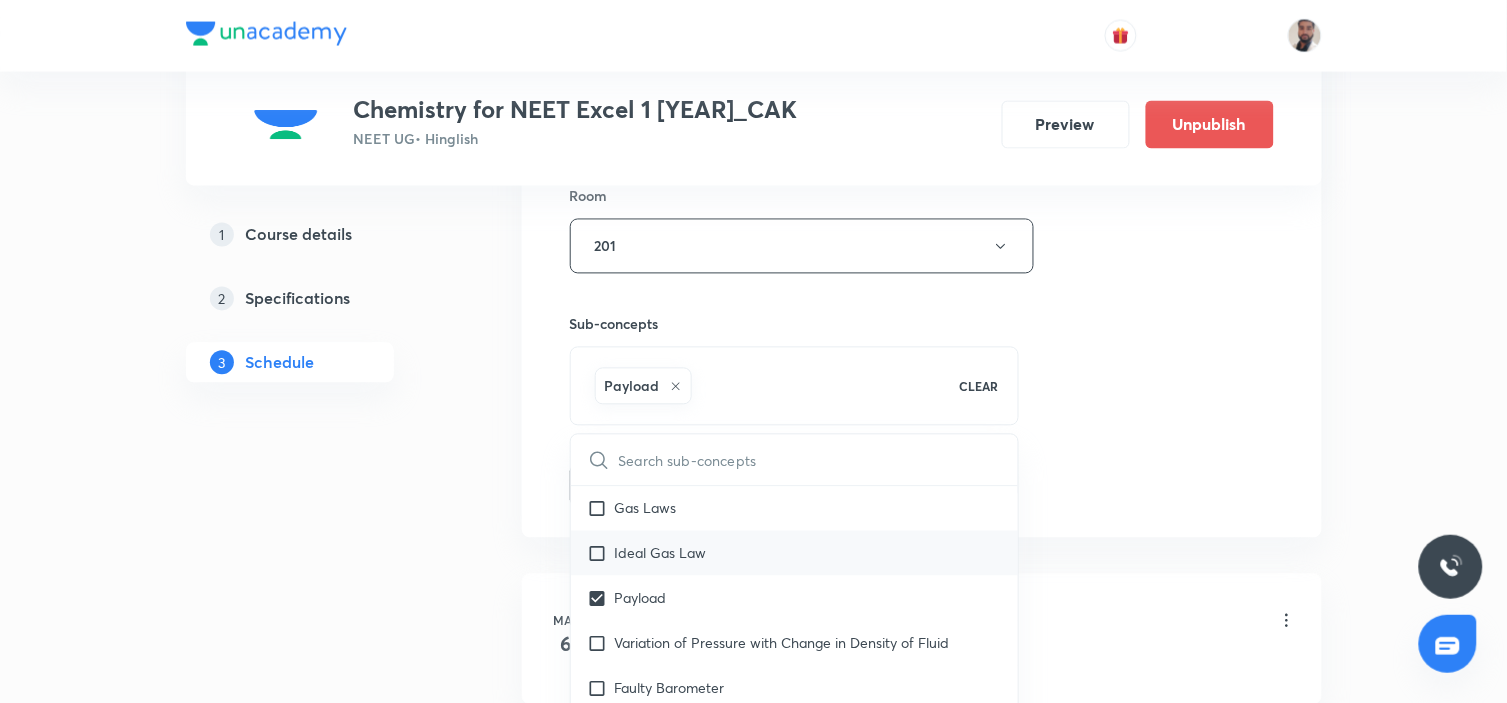 click on "Ideal Gas Law" at bounding box center (661, 553) 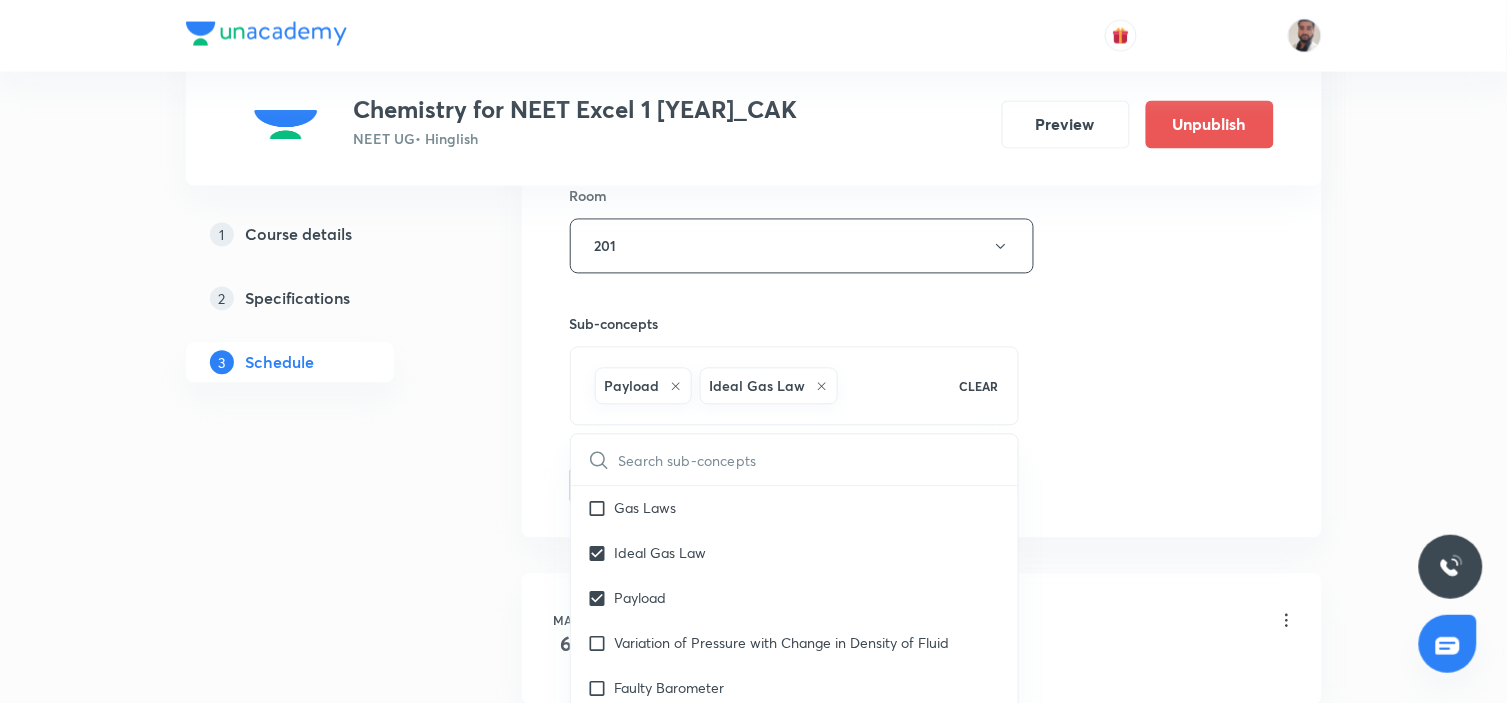click on "1 Course details 2 Specifications 3 Schedule" at bounding box center [322, 4584] 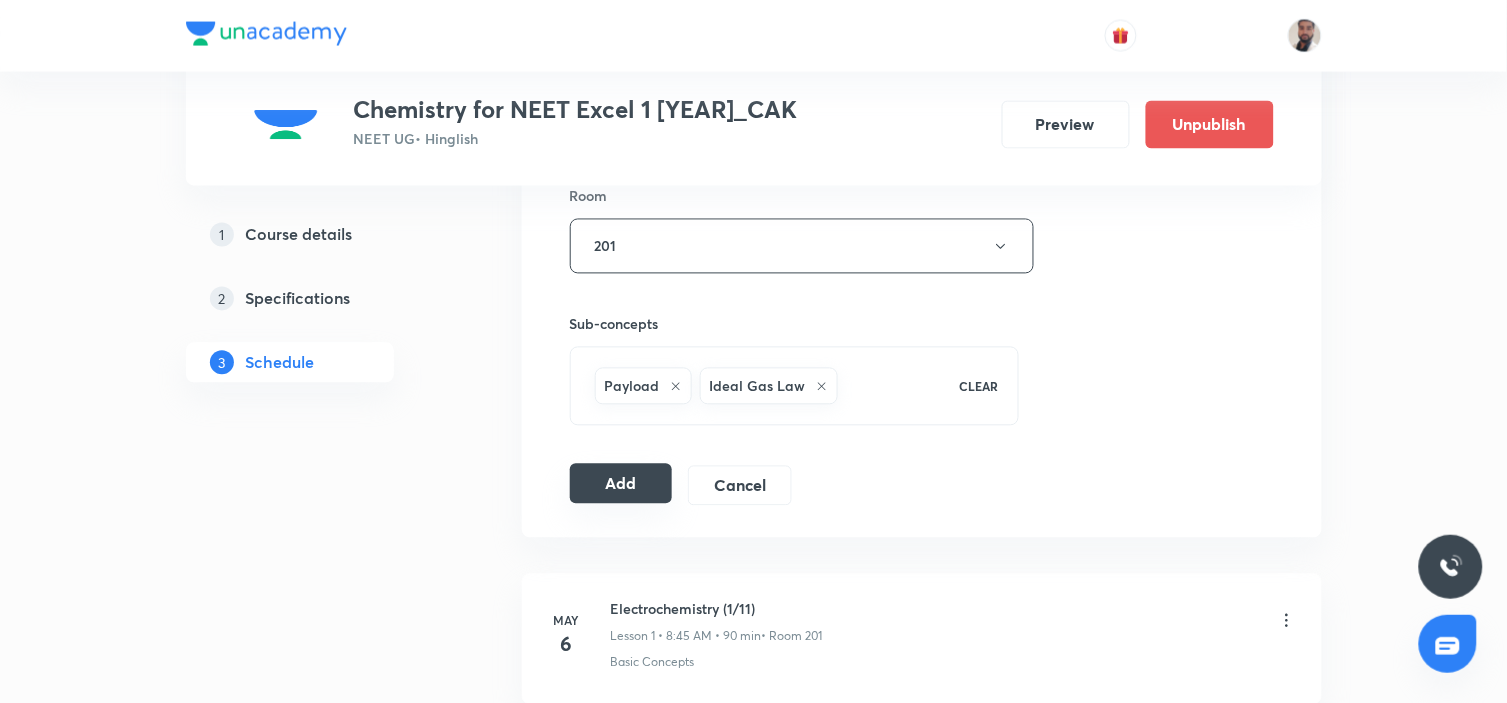 click on "Add" at bounding box center [621, 484] 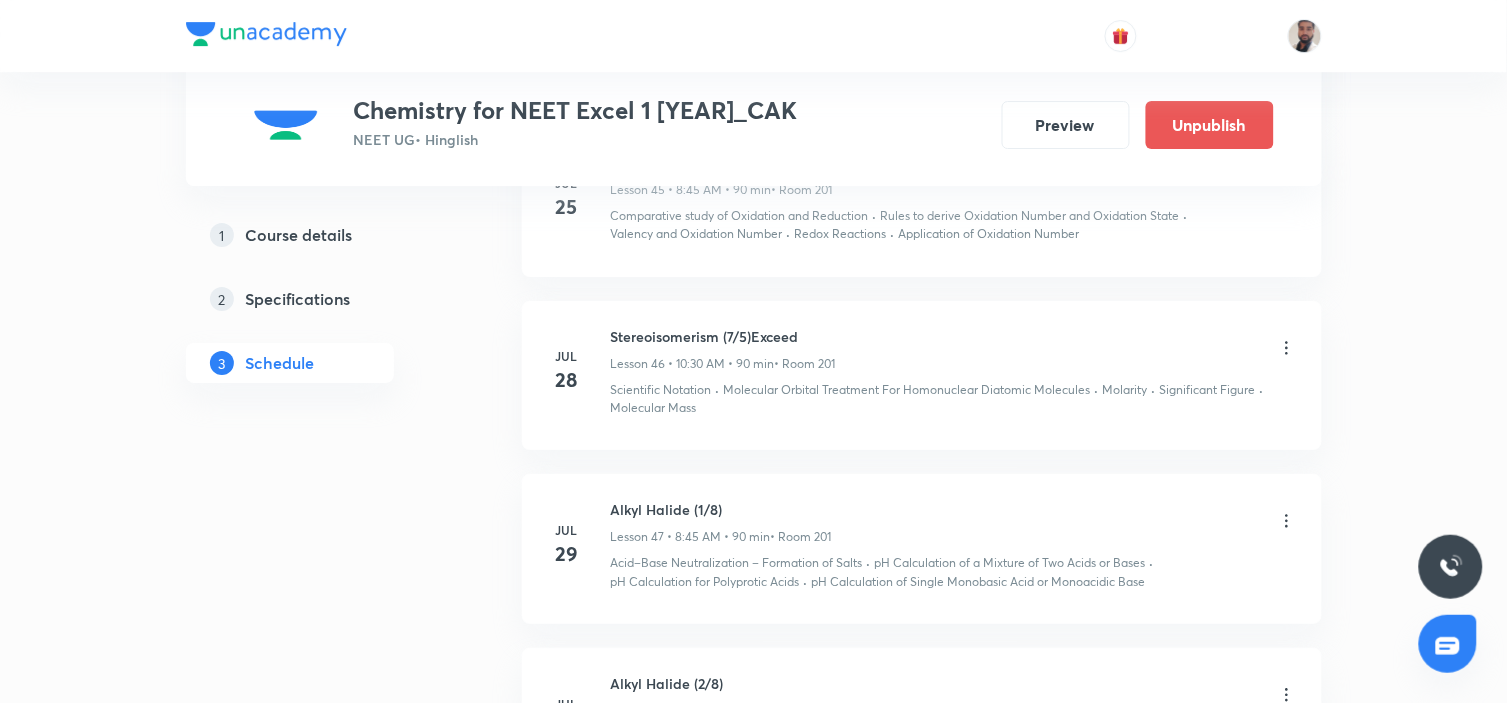 scroll, scrollTop: 8444, scrollLeft: 0, axis: vertical 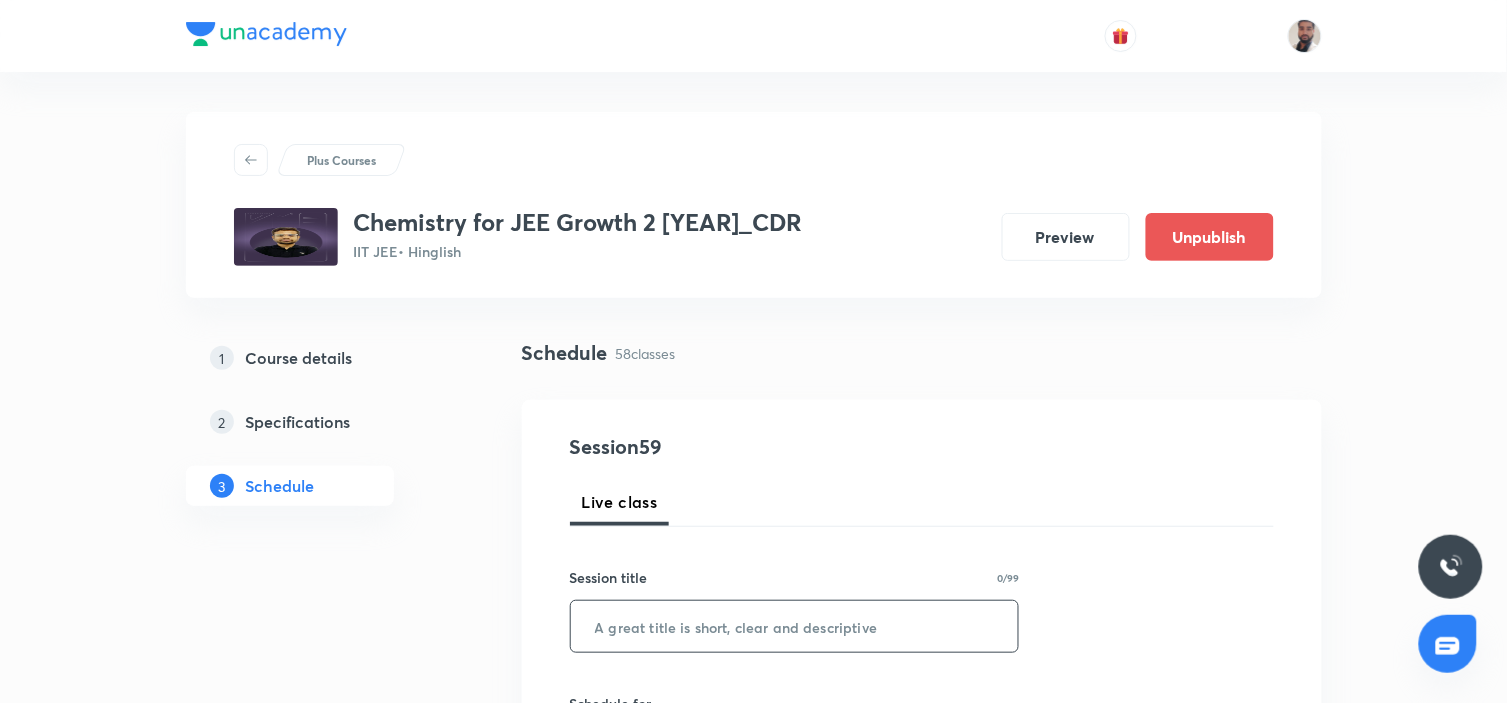 click at bounding box center [795, 626] 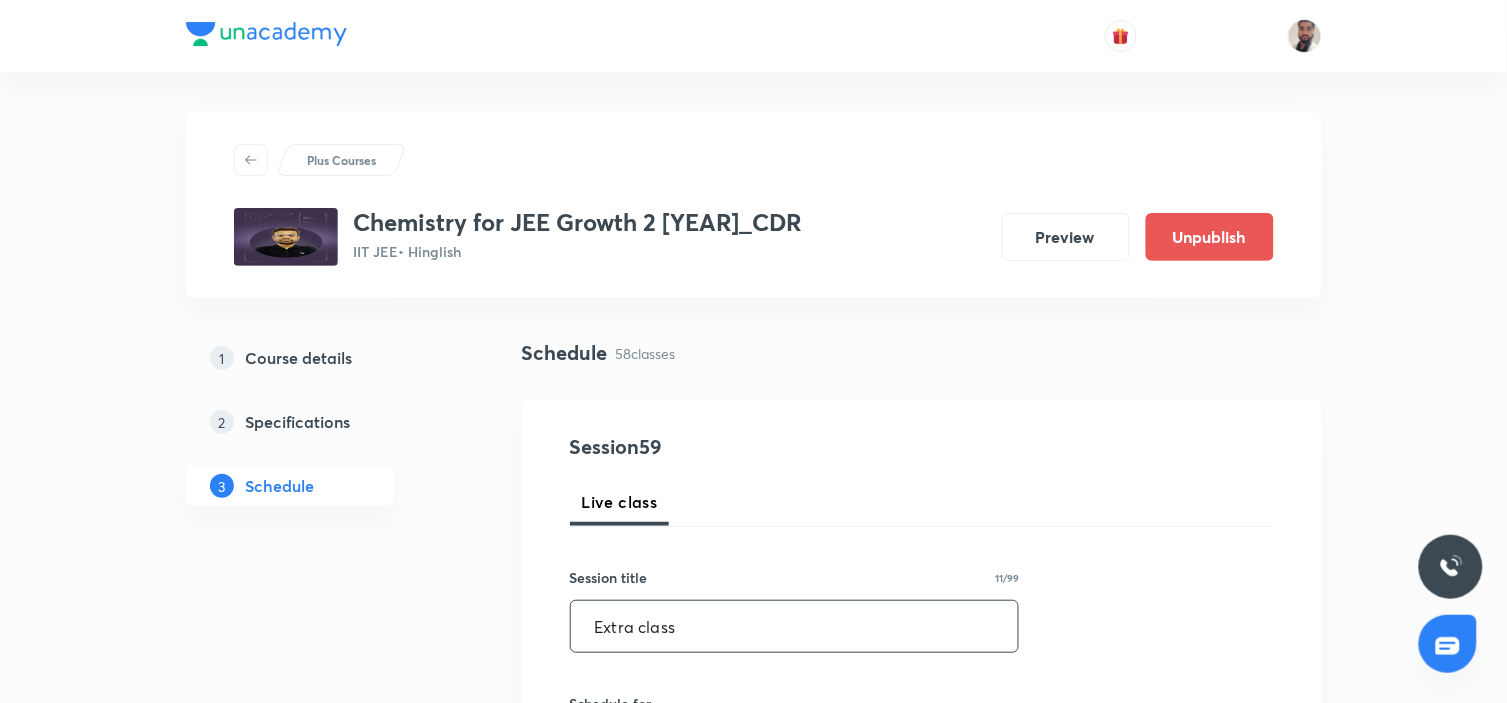 scroll, scrollTop: 222, scrollLeft: 0, axis: vertical 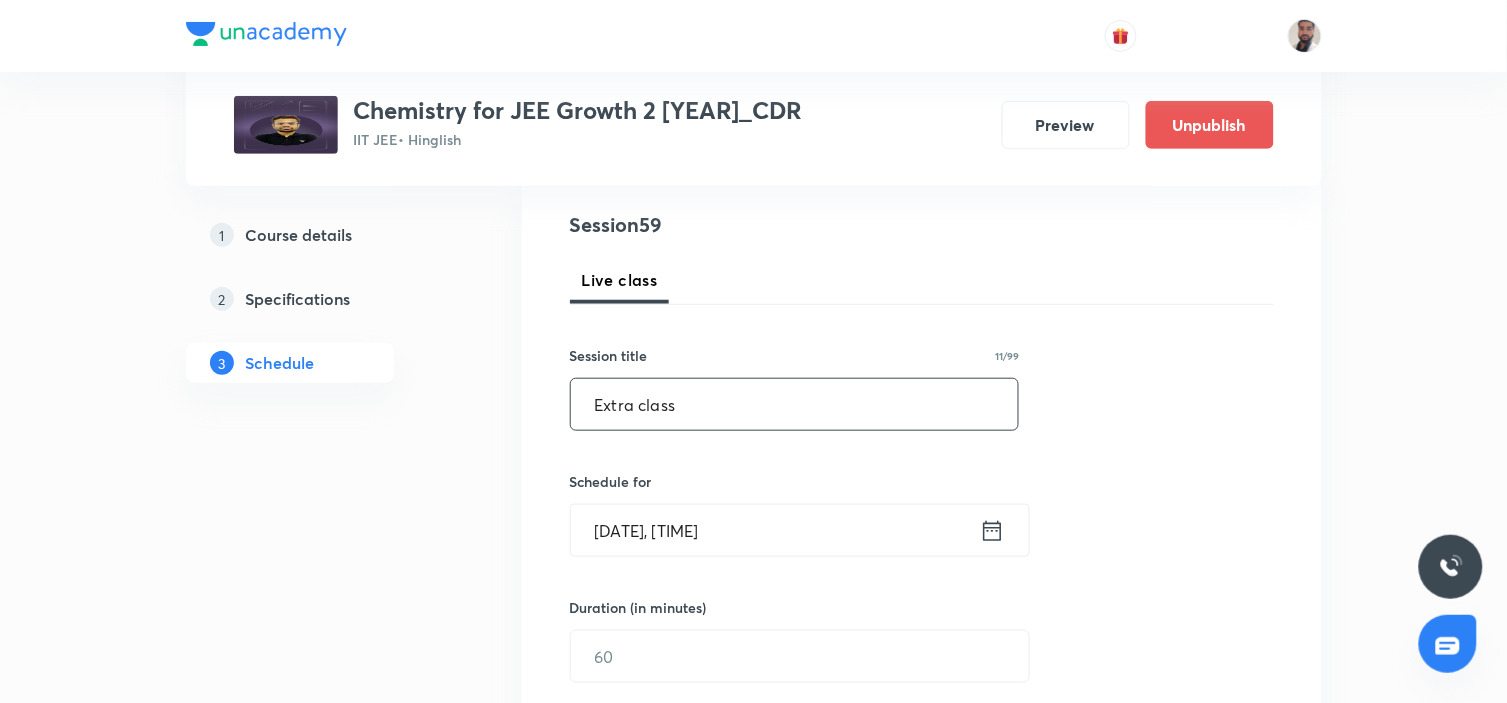 type on "Extra class" 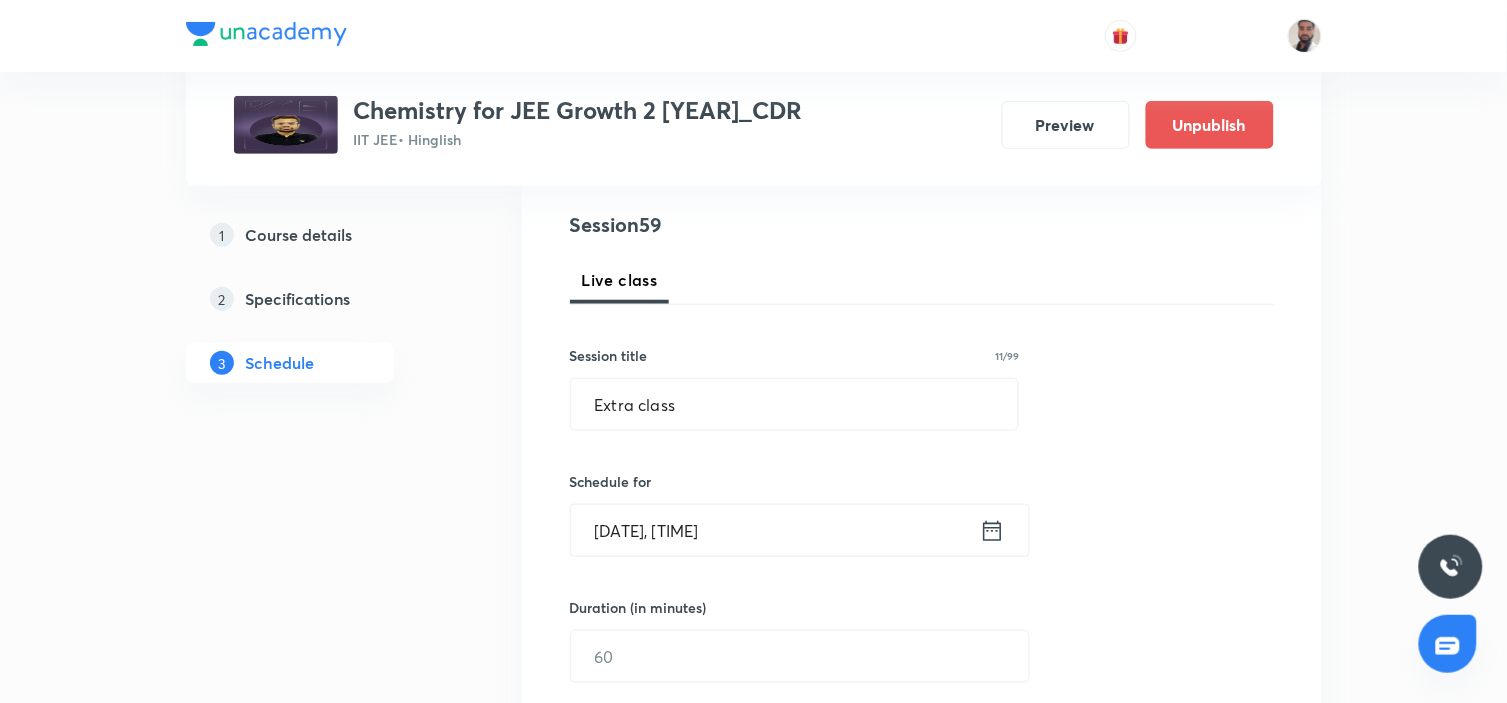 click 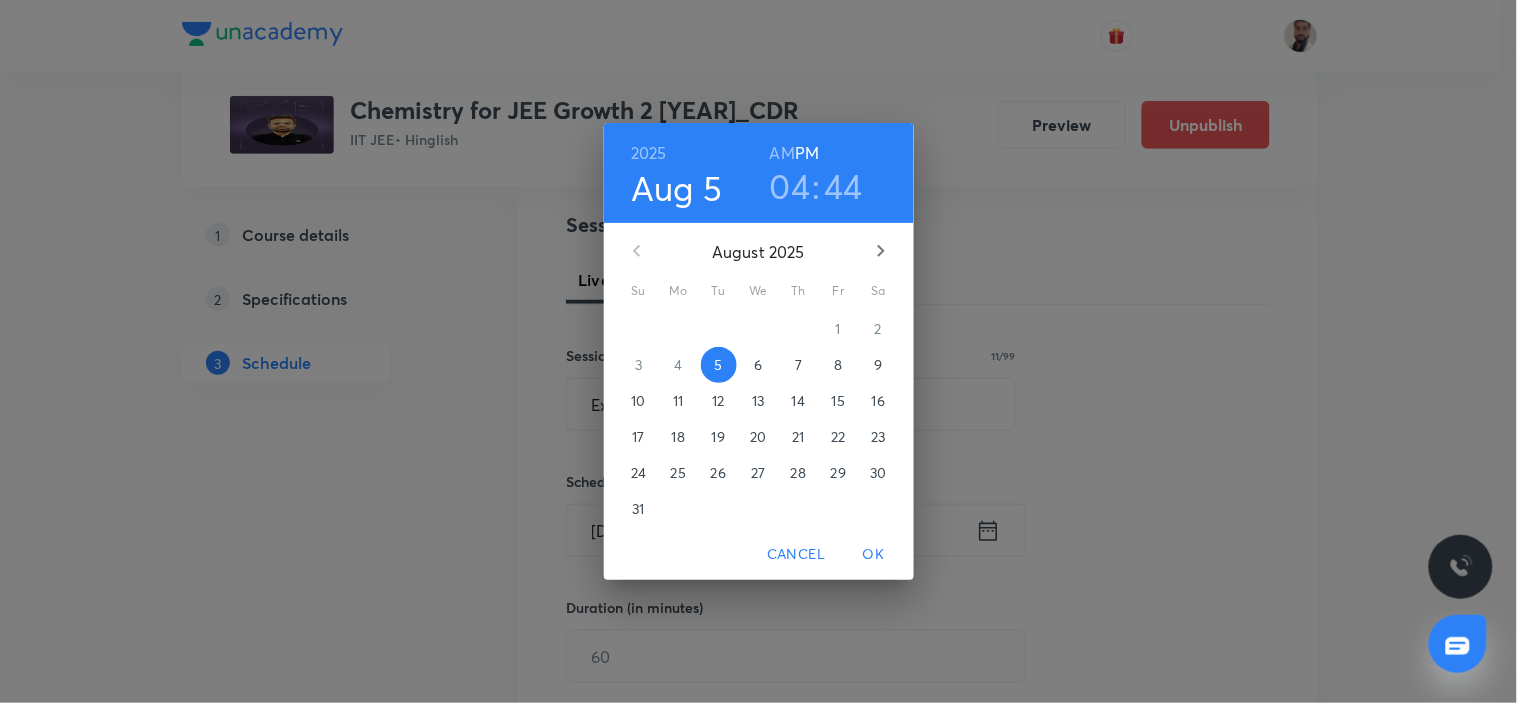click on "6" at bounding box center [758, 365] 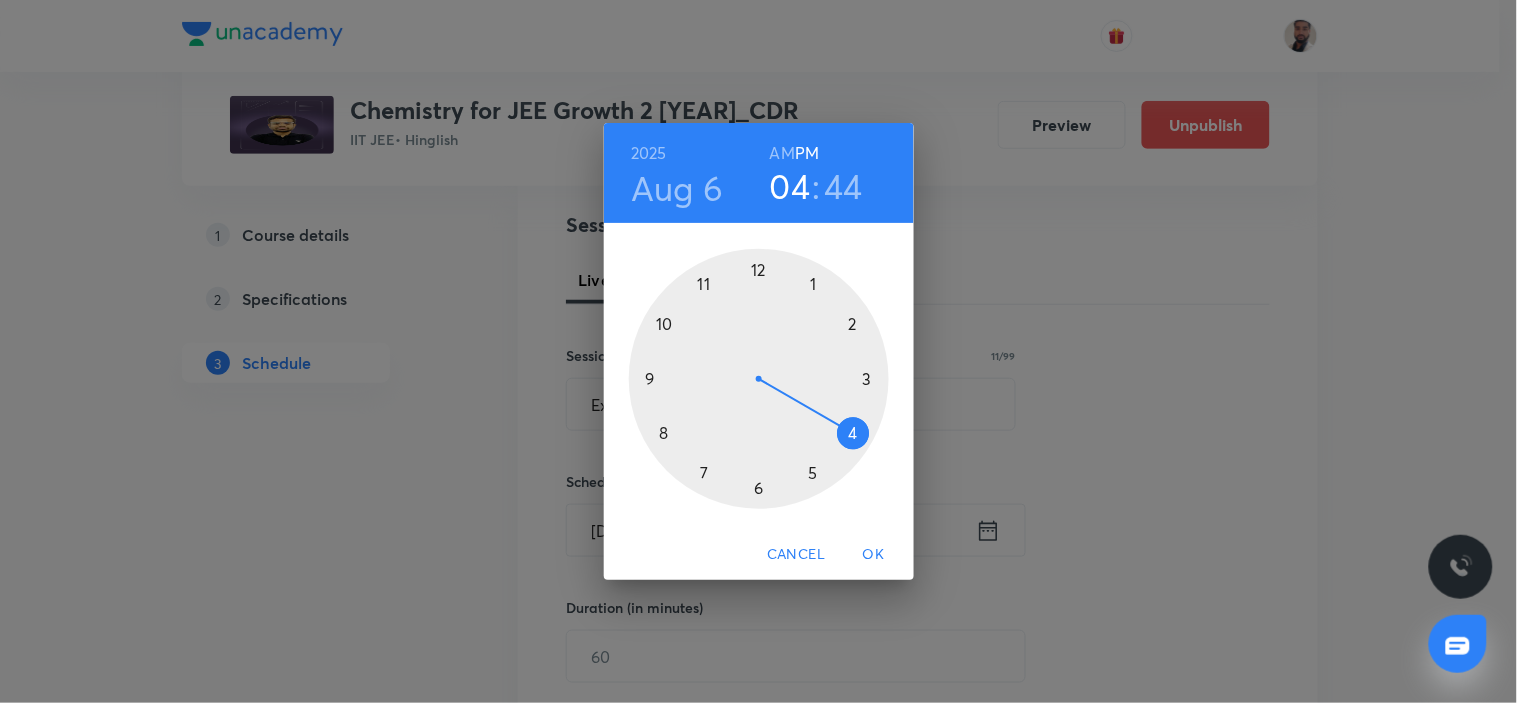 drag, startPoint x: 857, startPoint y: 378, endPoint x: 831, endPoint y: 296, distance: 86.023254 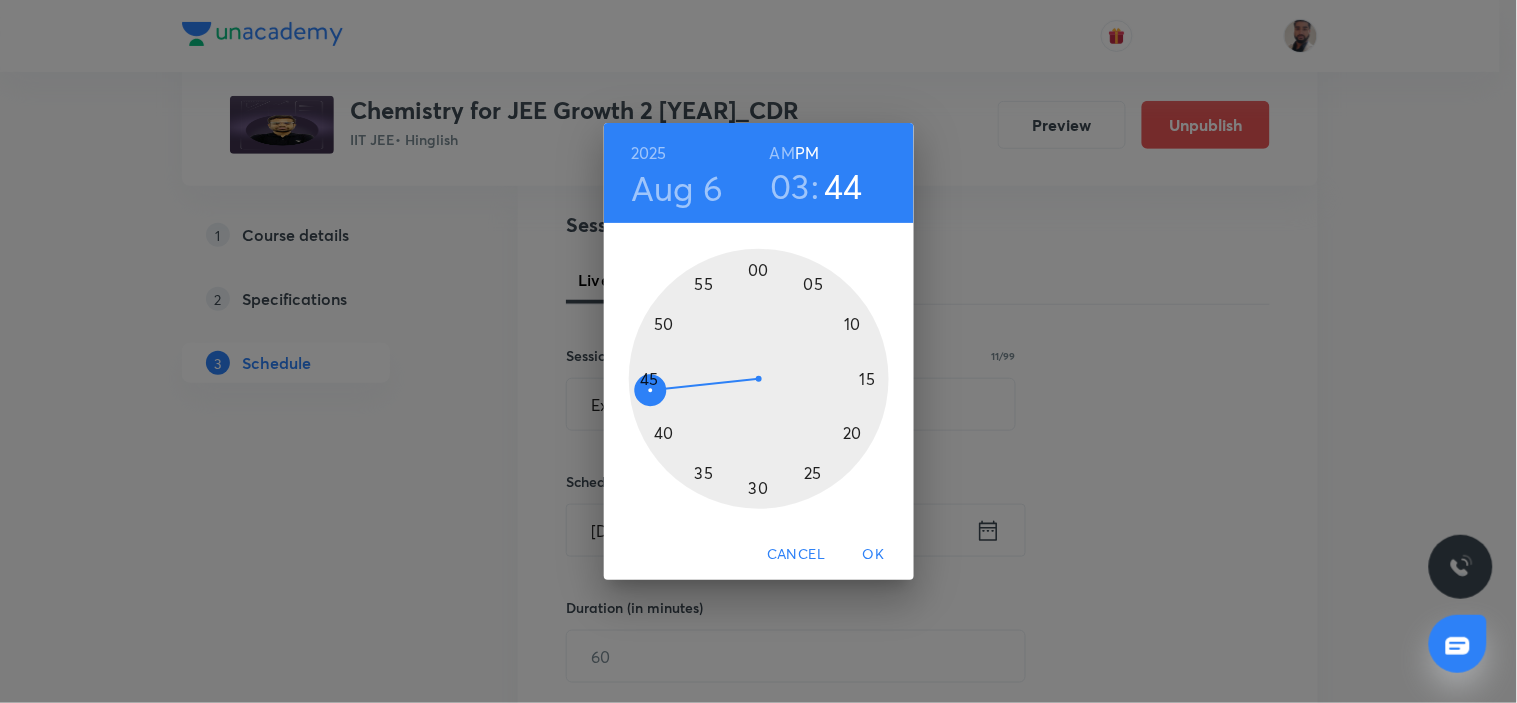 click at bounding box center [759, 379] 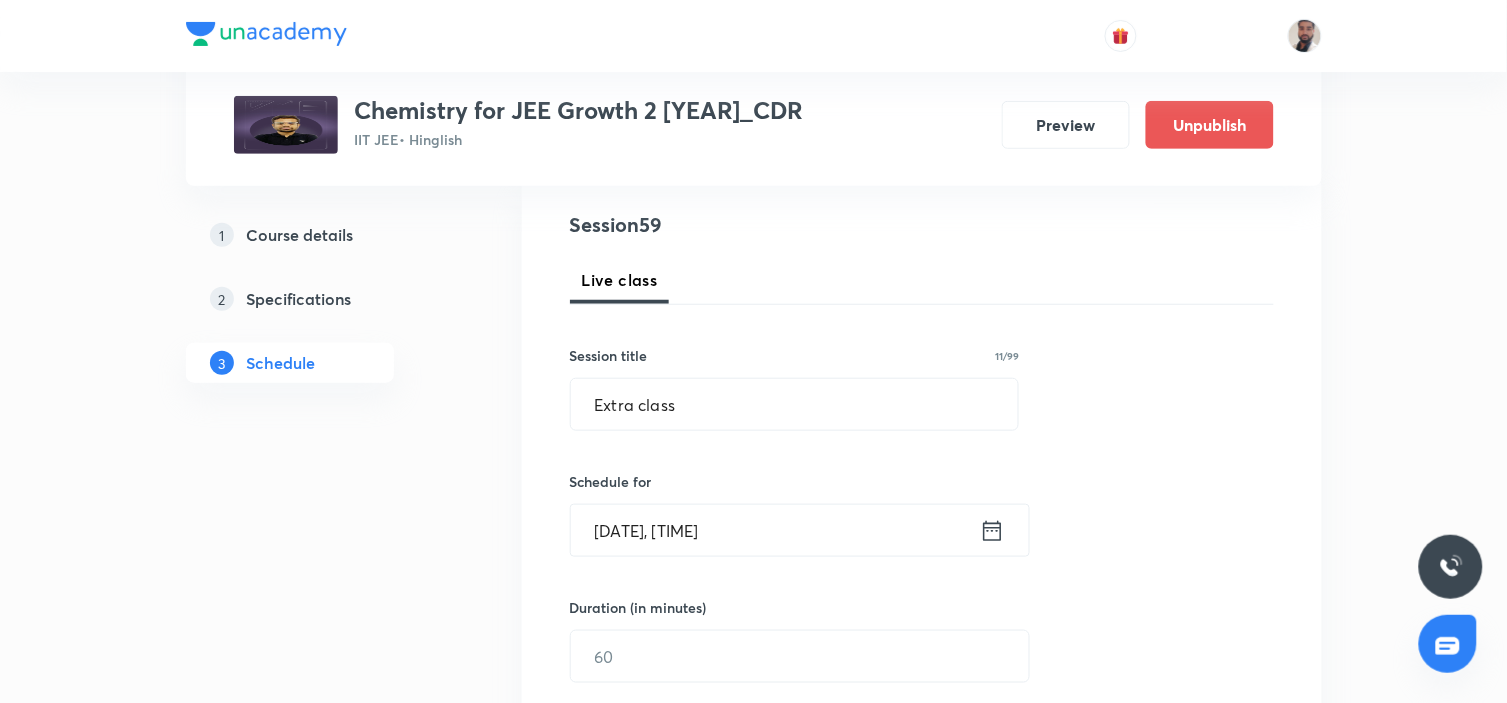 scroll, scrollTop: 444, scrollLeft: 0, axis: vertical 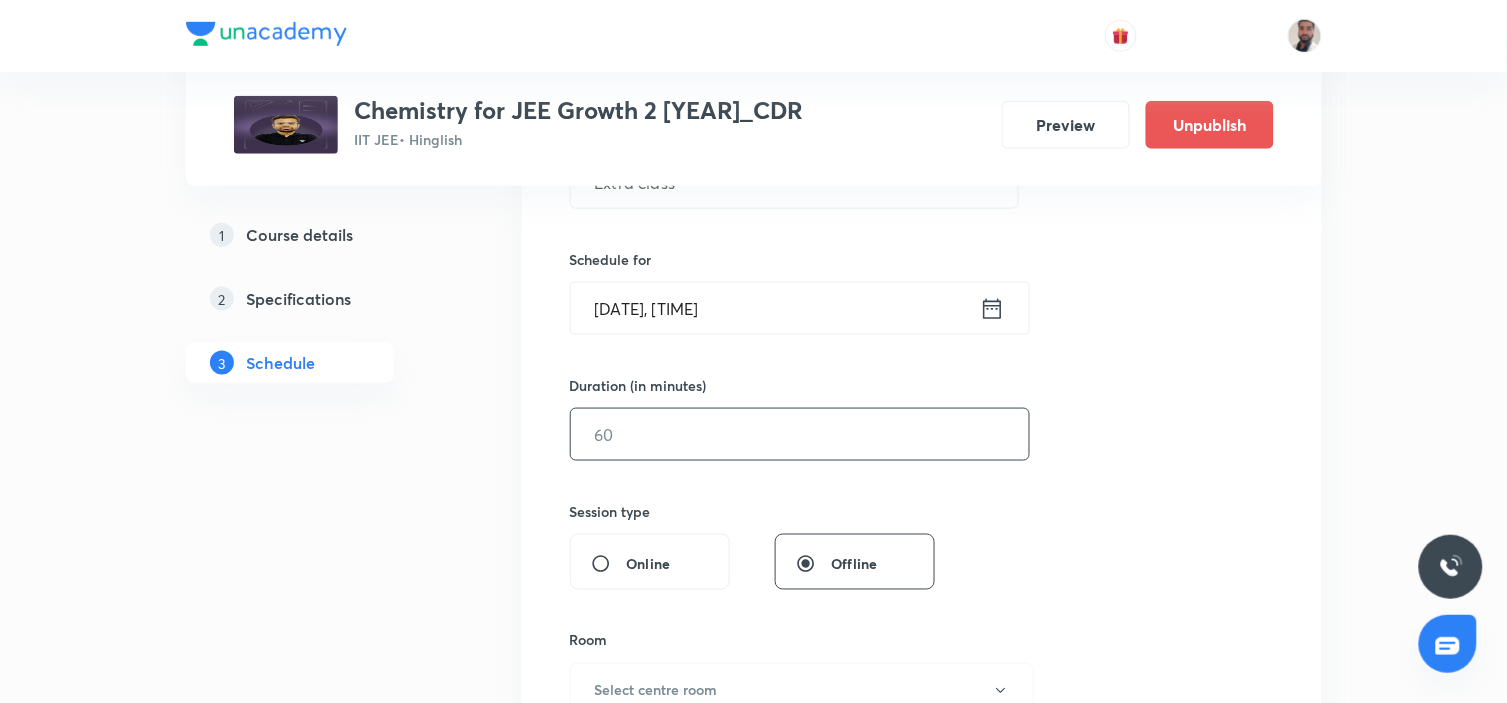 click at bounding box center [800, 434] 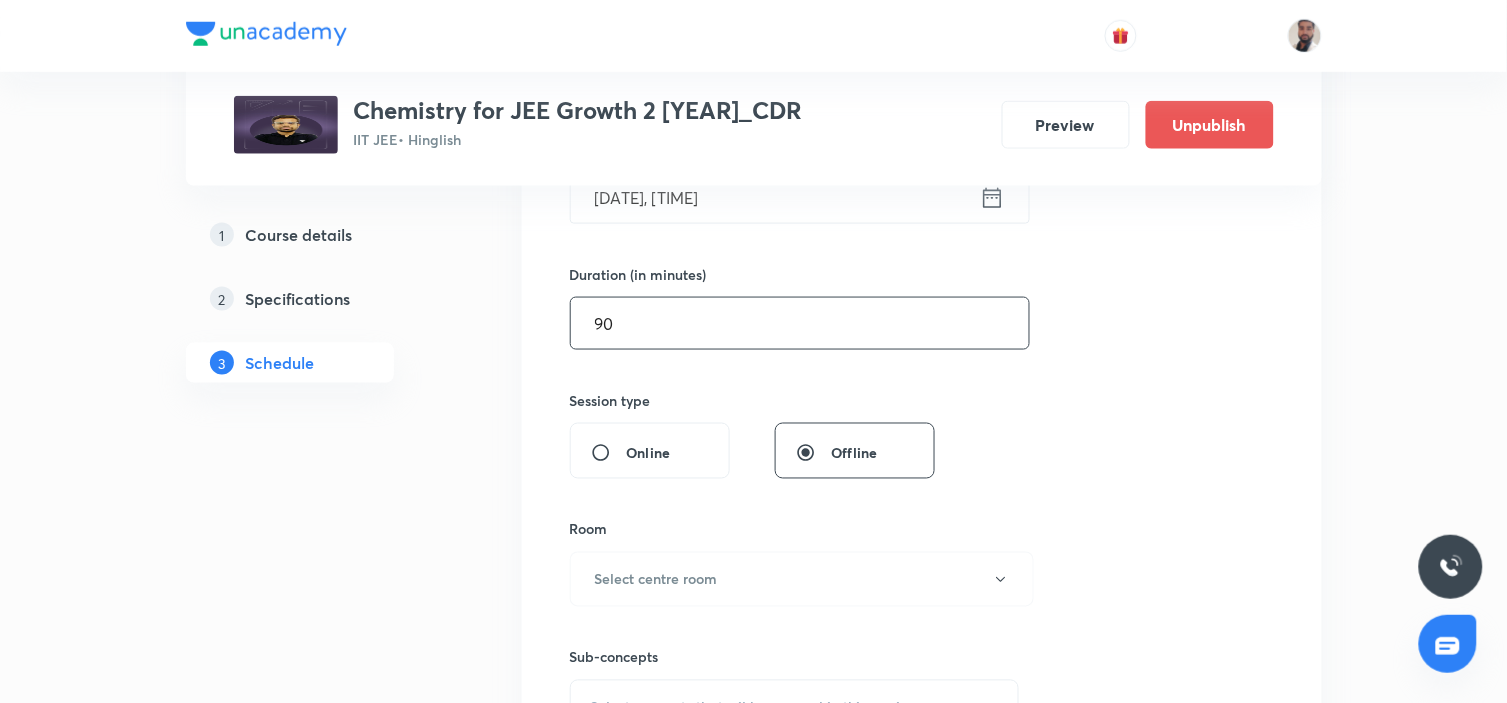 scroll, scrollTop: 666, scrollLeft: 0, axis: vertical 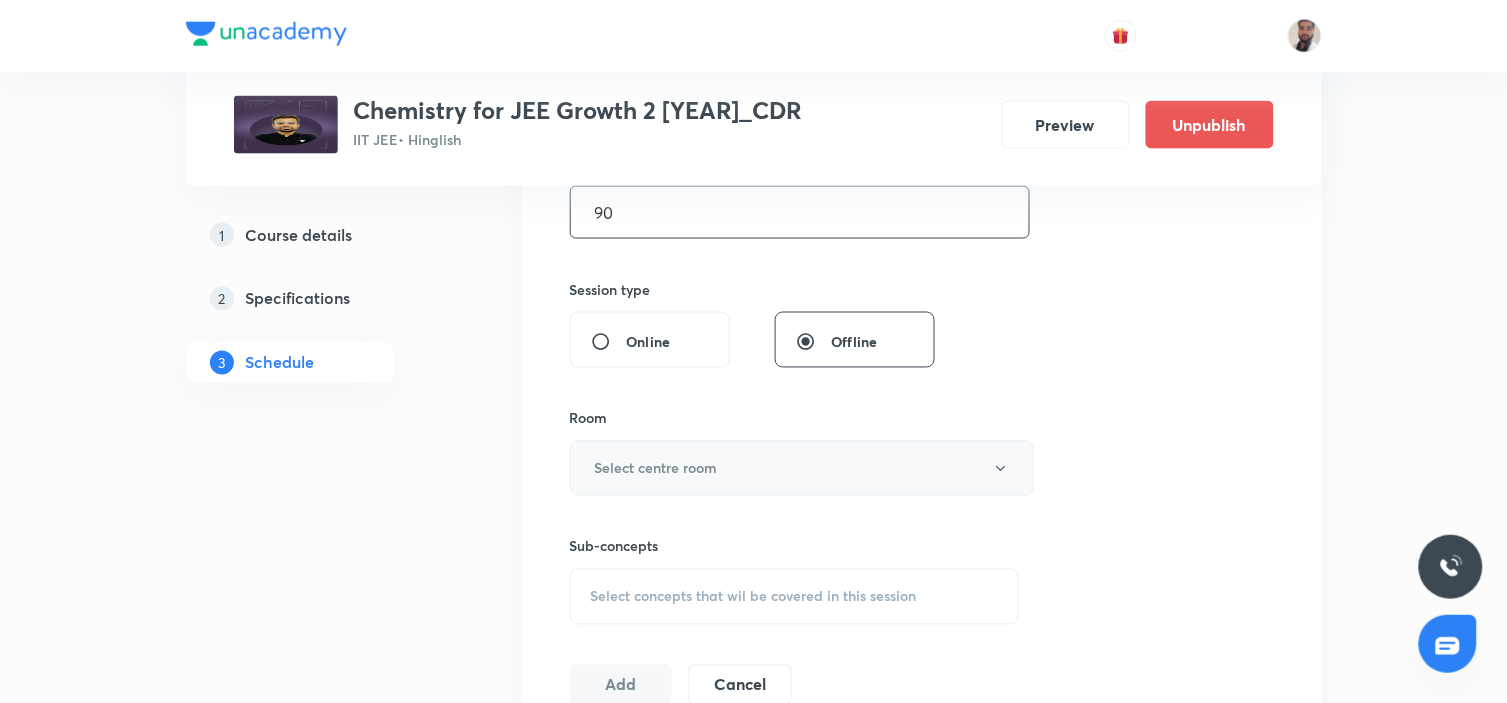 type on "90" 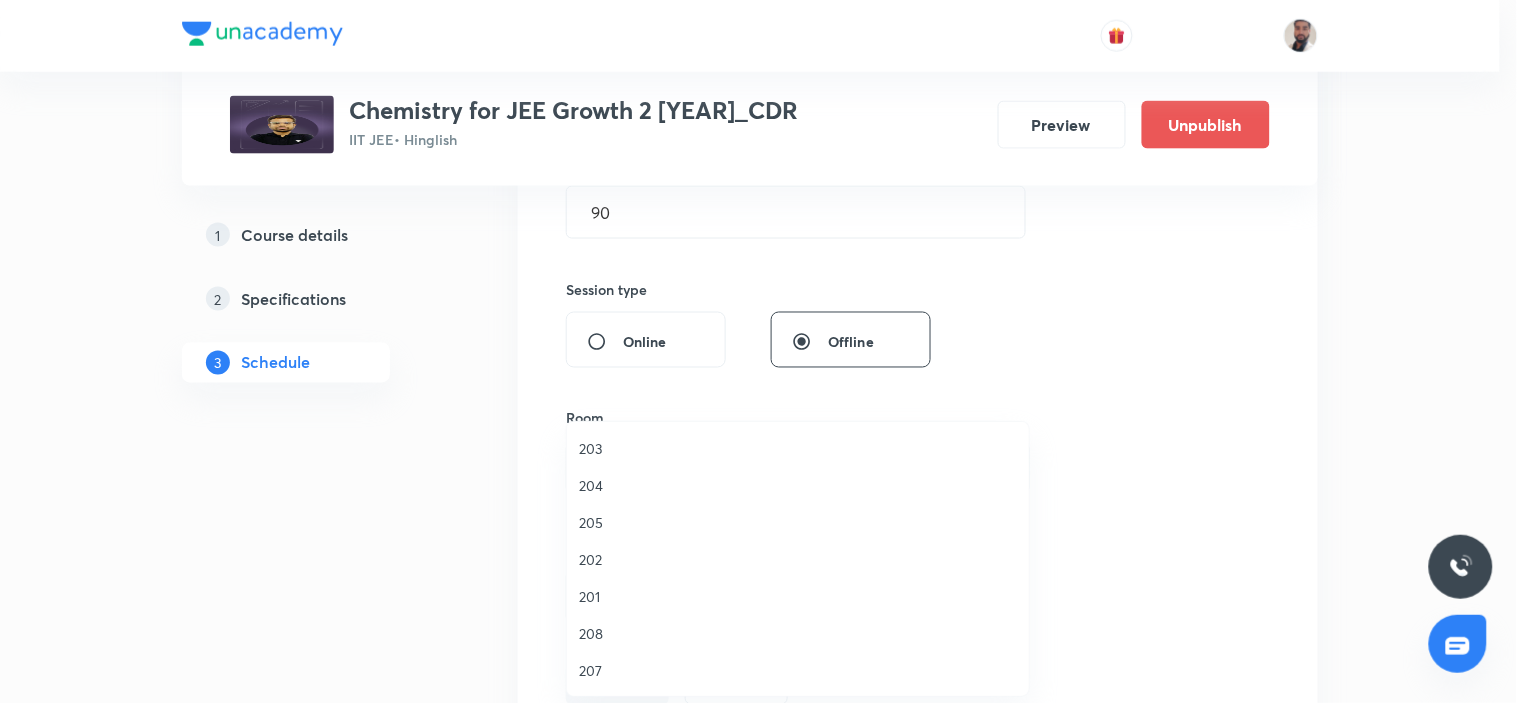 click on "202" at bounding box center (798, 559) 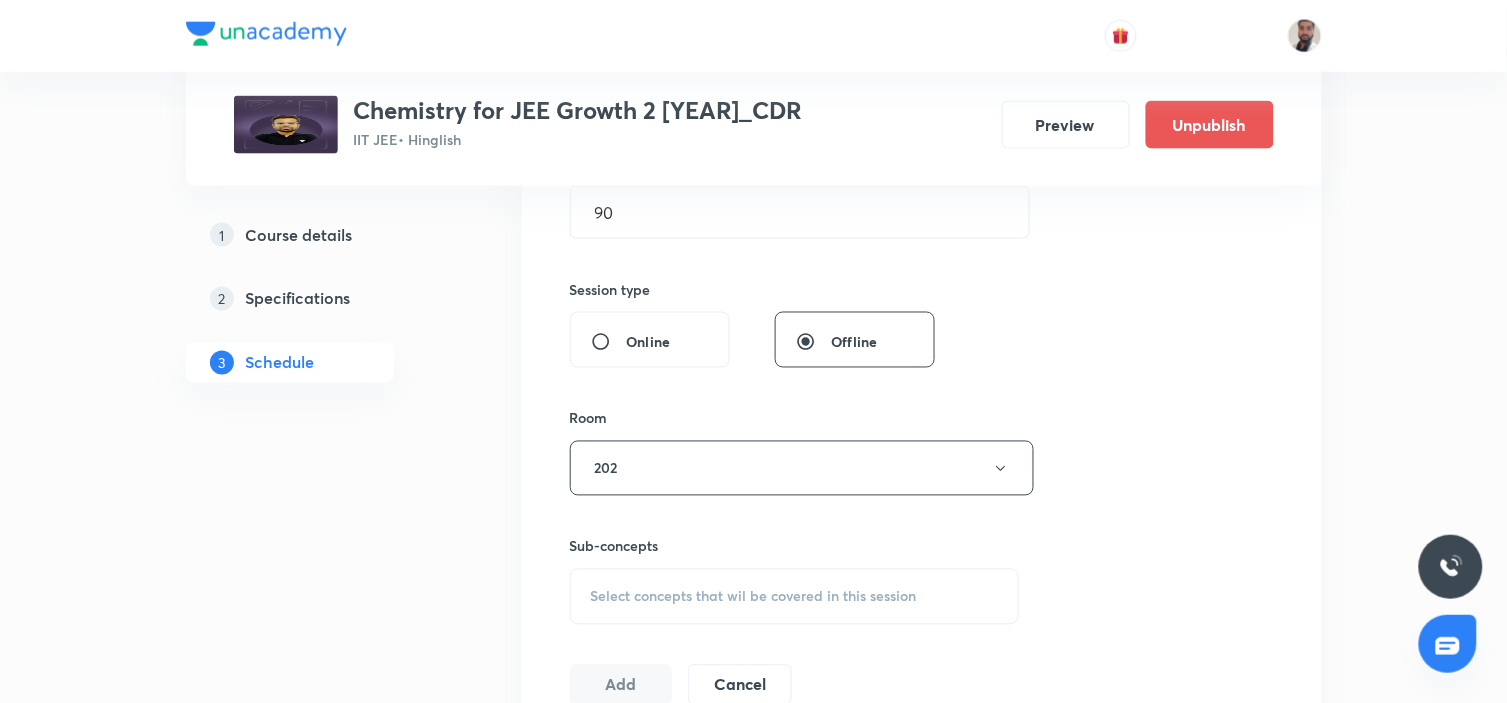 scroll, scrollTop: 777, scrollLeft: 0, axis: vertical 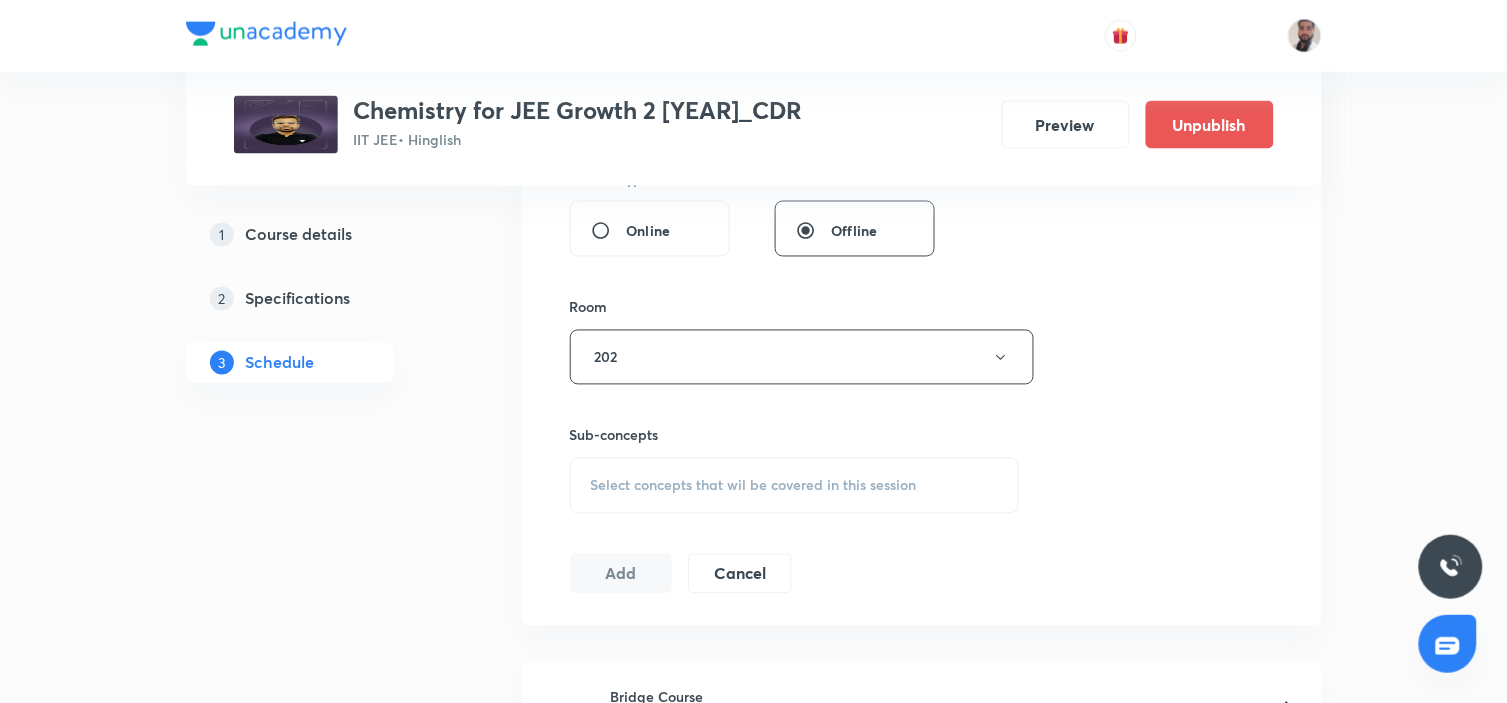 click on "Select concepts that wil be covered in this session" at bounding box center (754, 486) 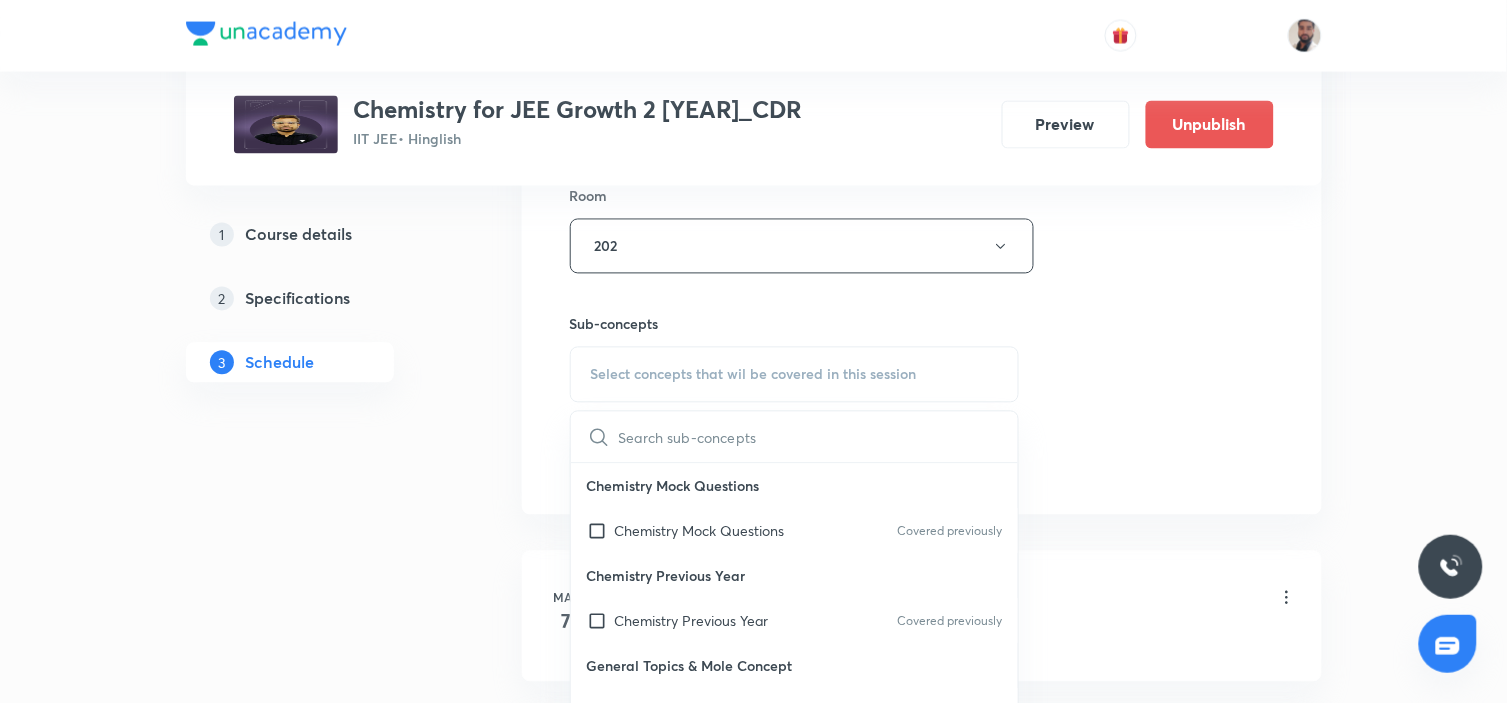 scroll, scrollTop: 1111, scrollLeft: 0, axis: vertical 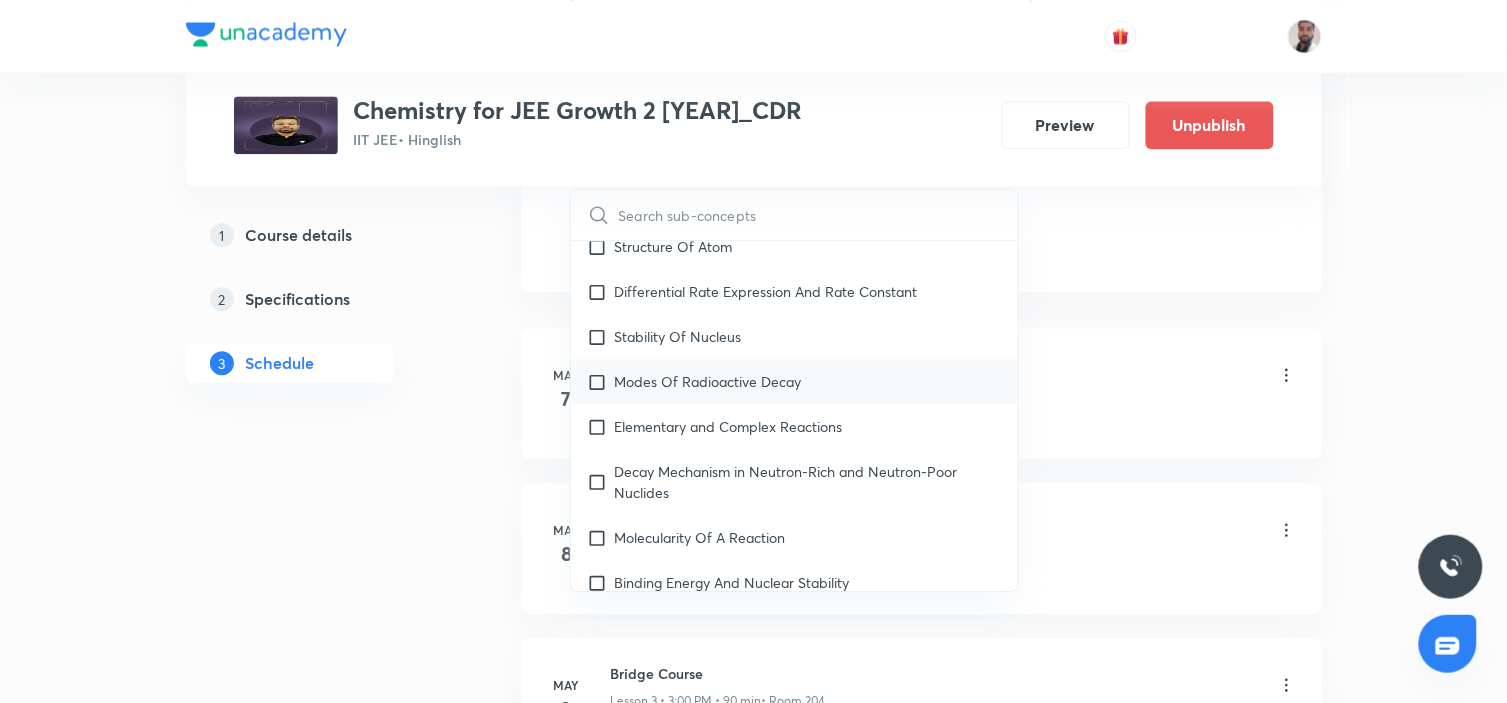 click on "Modes Of Radioactive Decay" at bounding box center (708, 381) 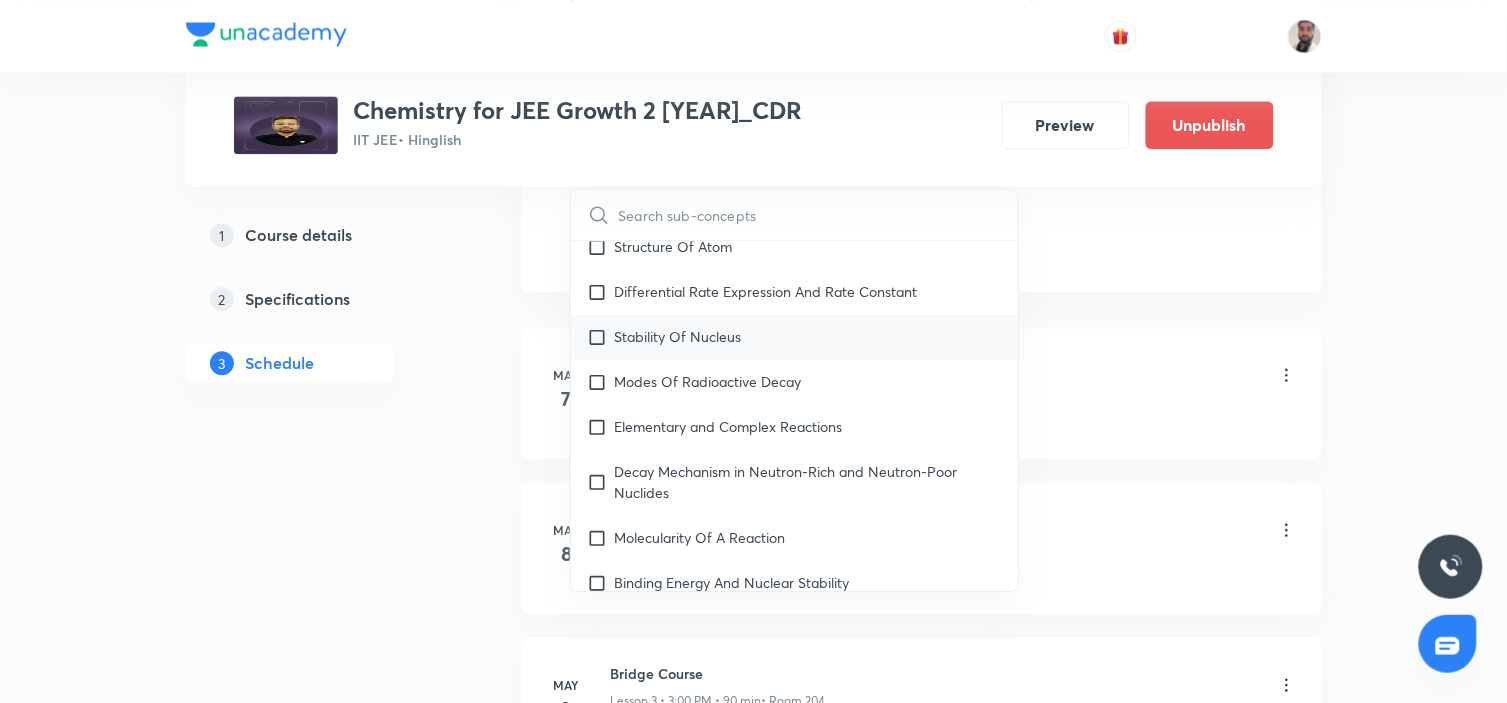checkbox on "true" 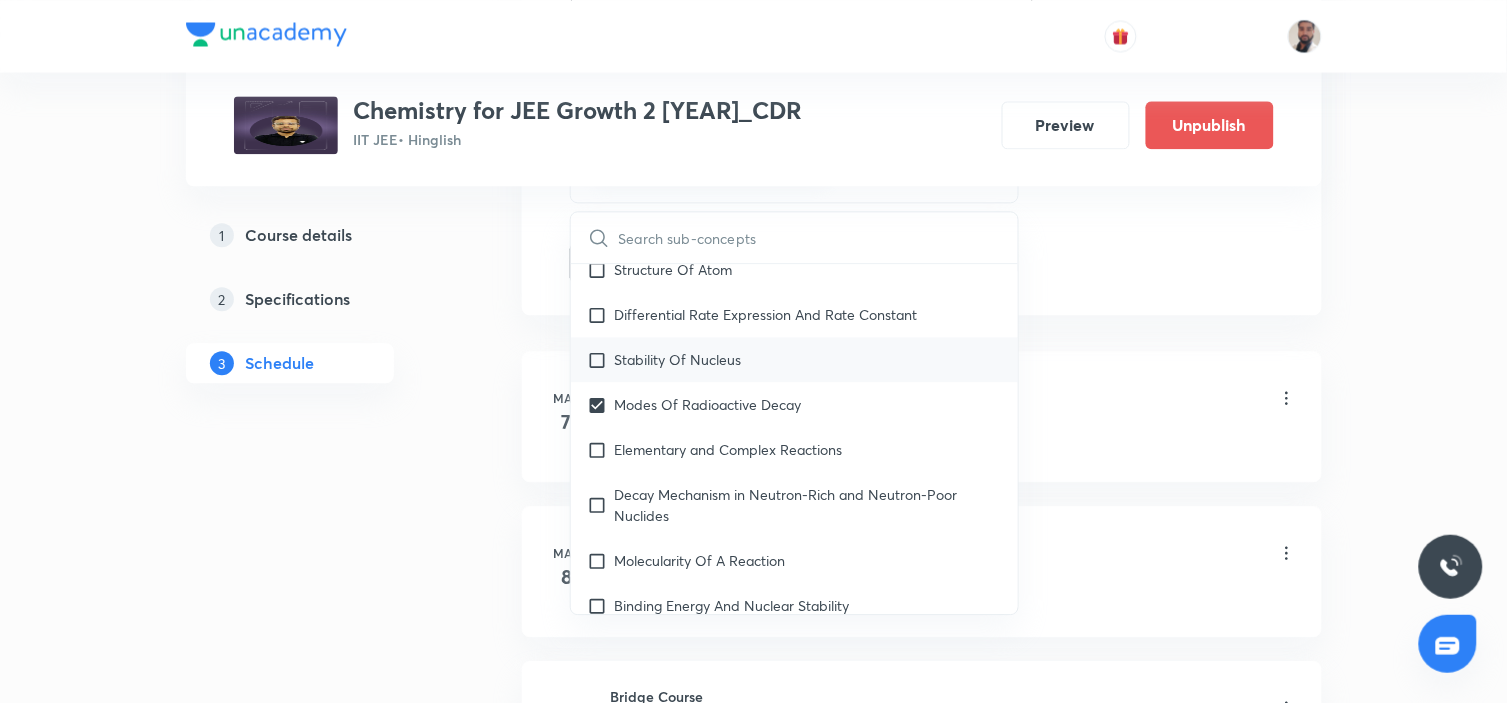 click on "Stability Of Nucleus" at bounding box center (678, 359) 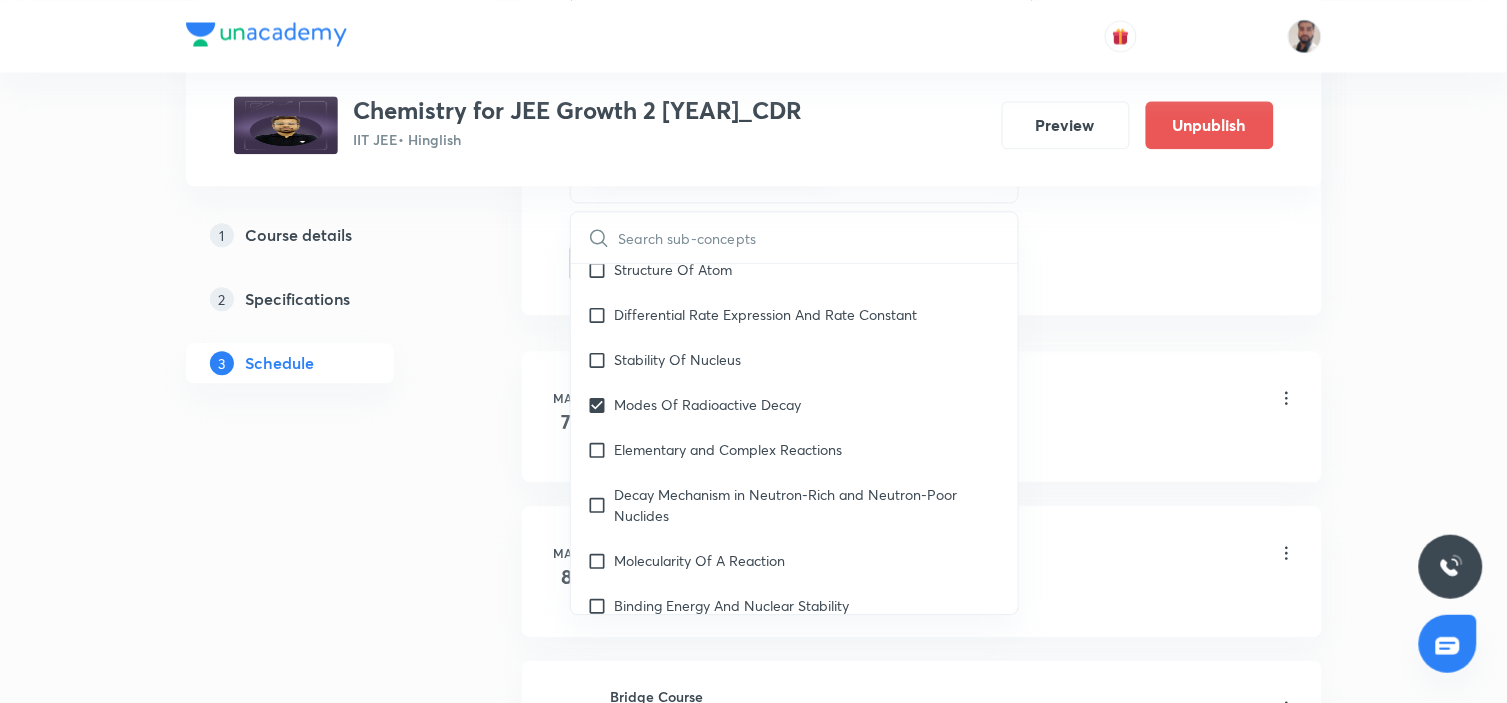 checkbox on "true" 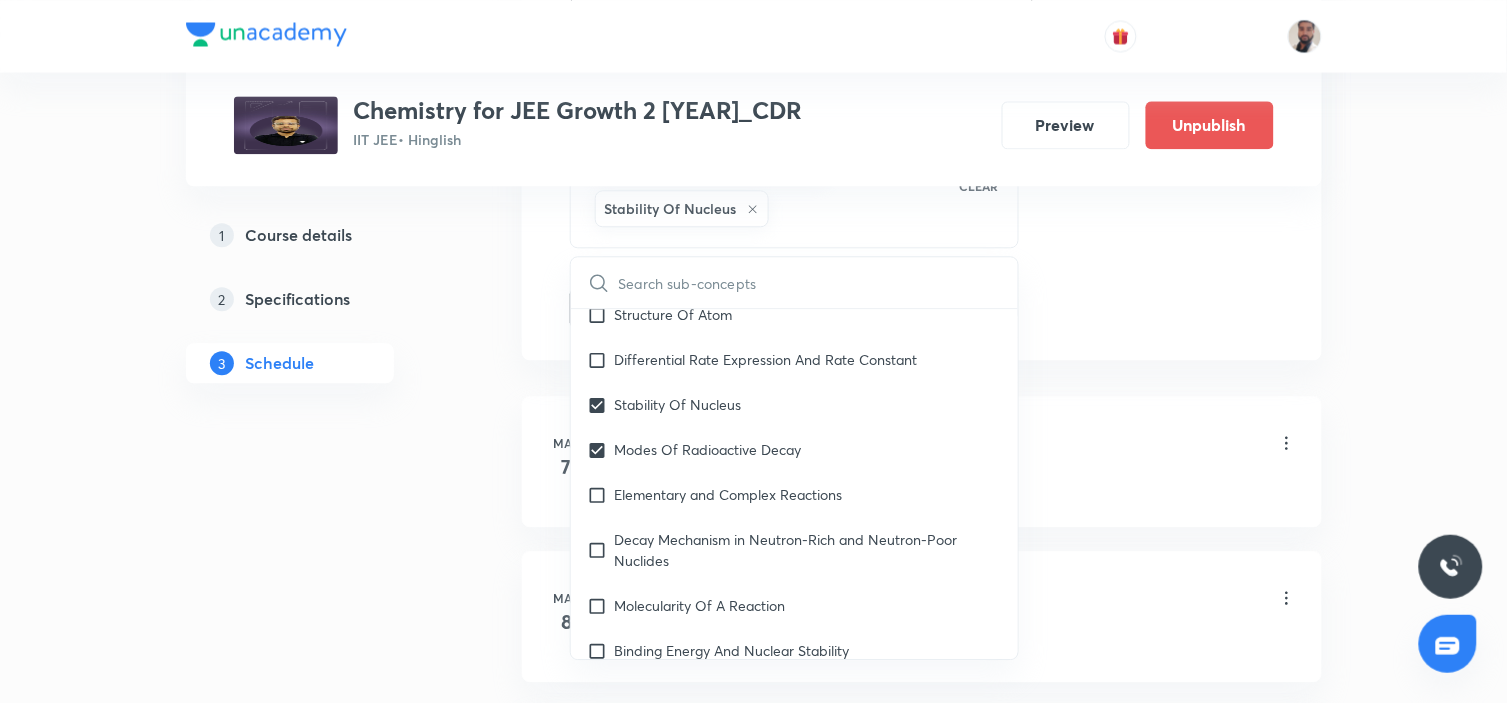 click on "1 Course details 2 Specifications 3 Schedule" at bounding box center [322, 4596] 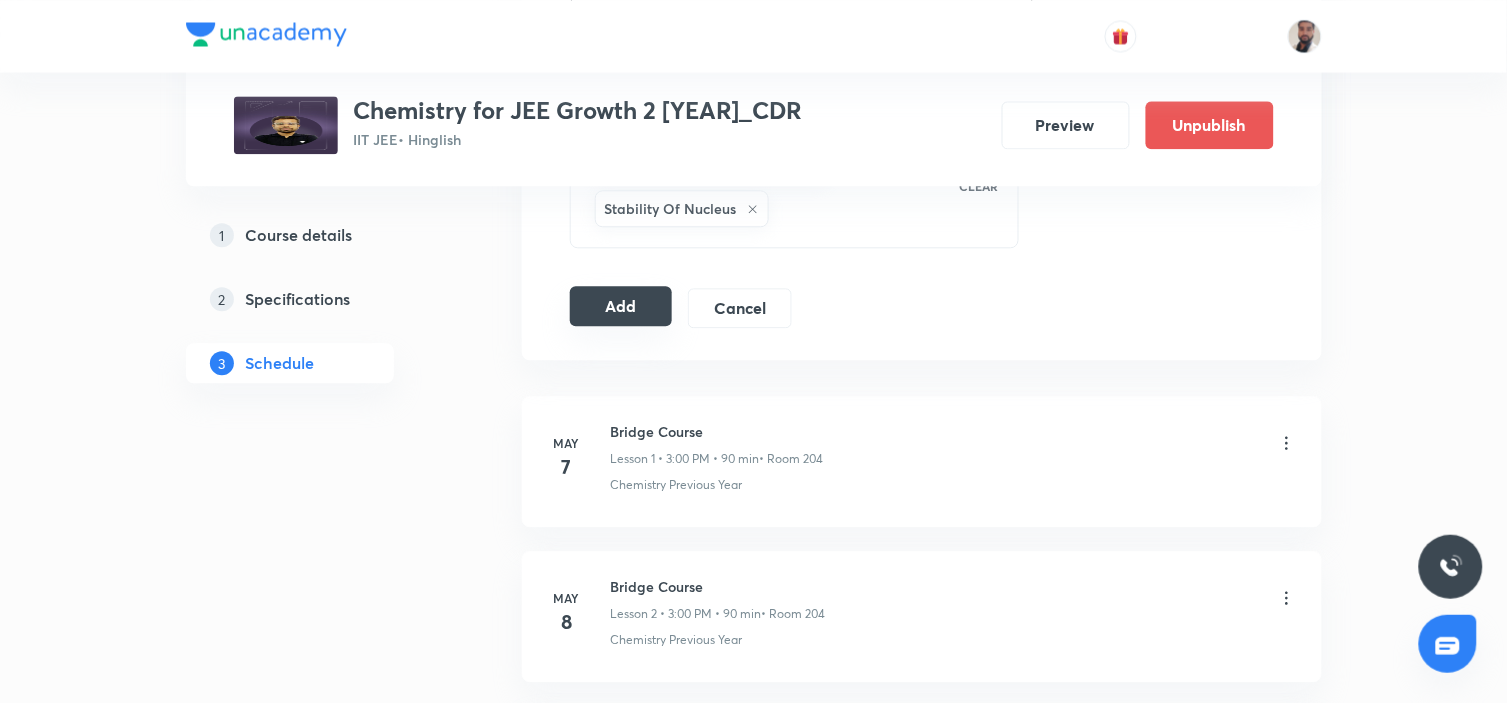 click on "Add" at bounding box center [621, 306] 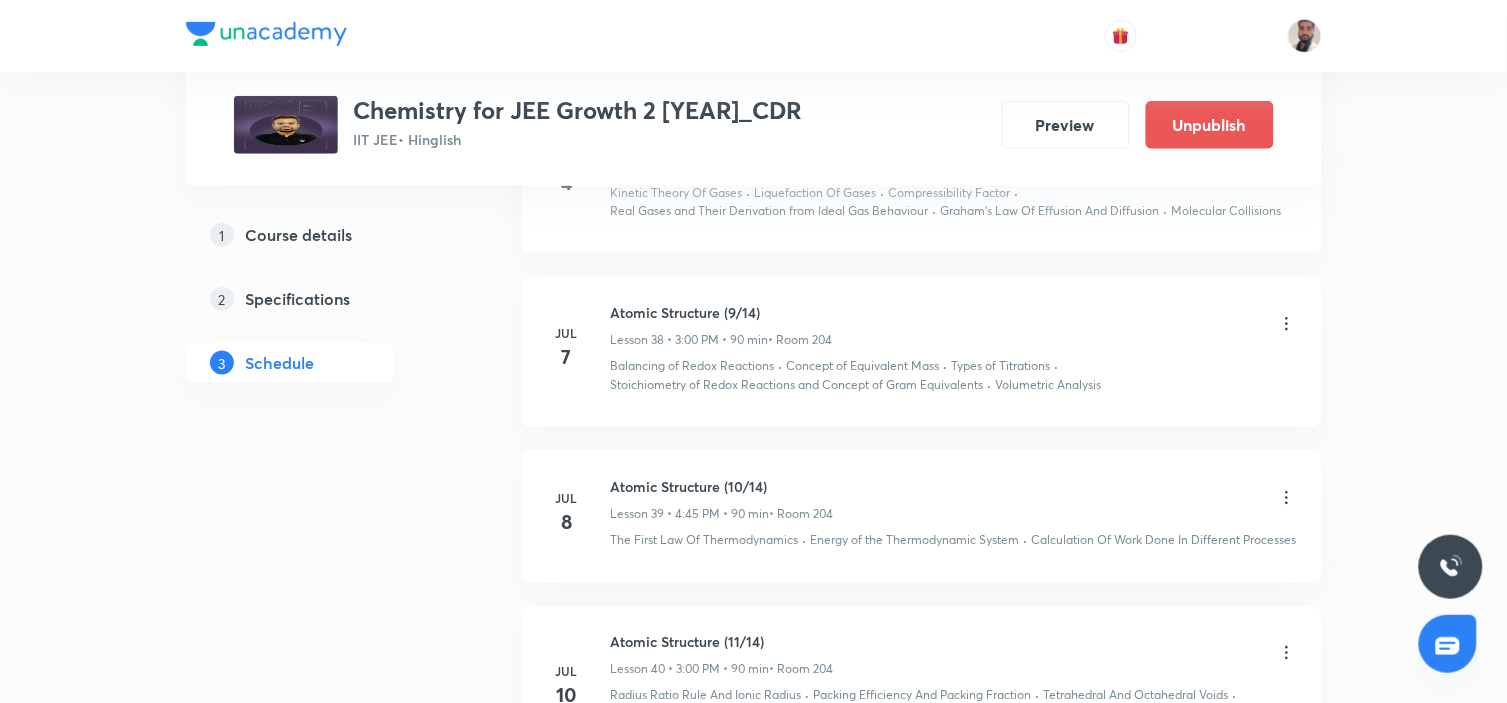 scroll, scrollTop: 9605, scrollLeft: 0, axis: vertical 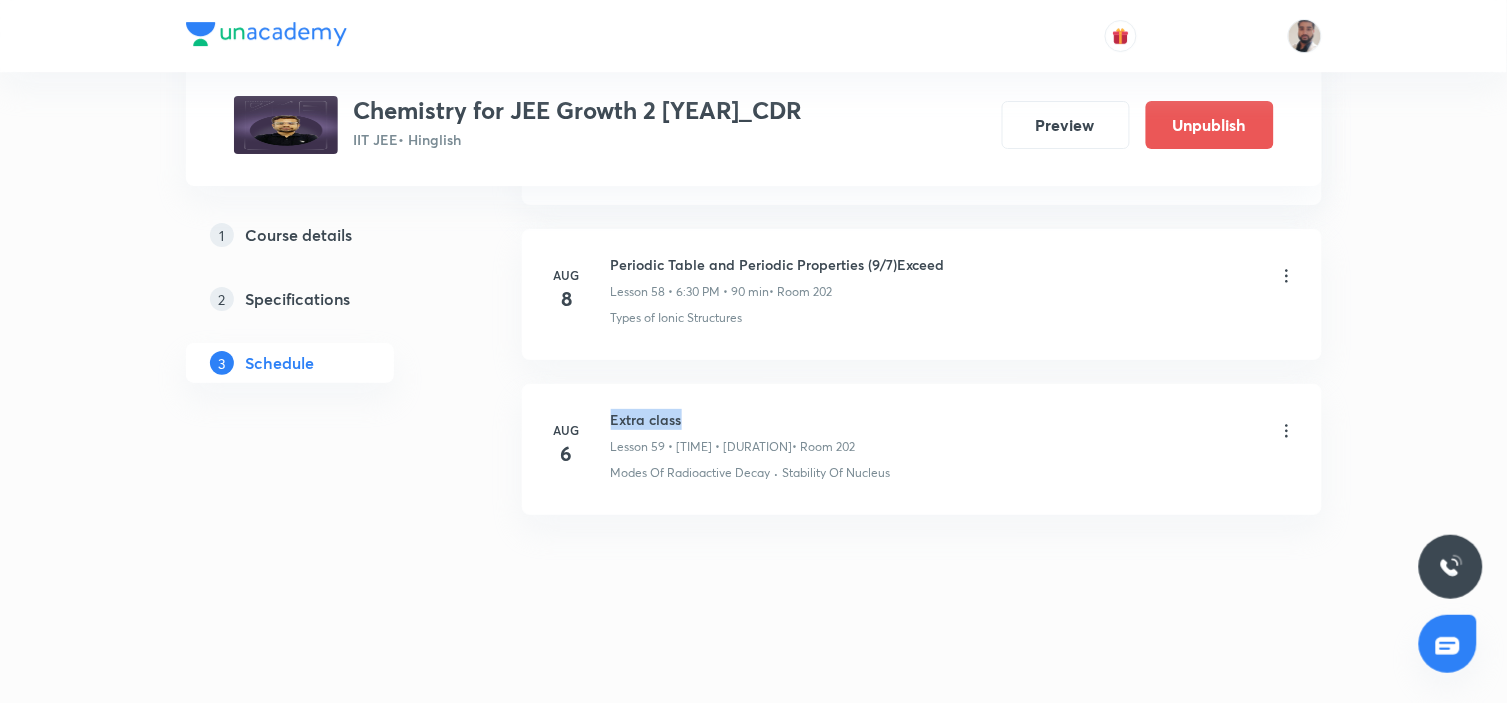 drag, startPoint x: 695, startPoint y: 406, endPoint x: 604, endPoint y: 414, distance: 91.350975 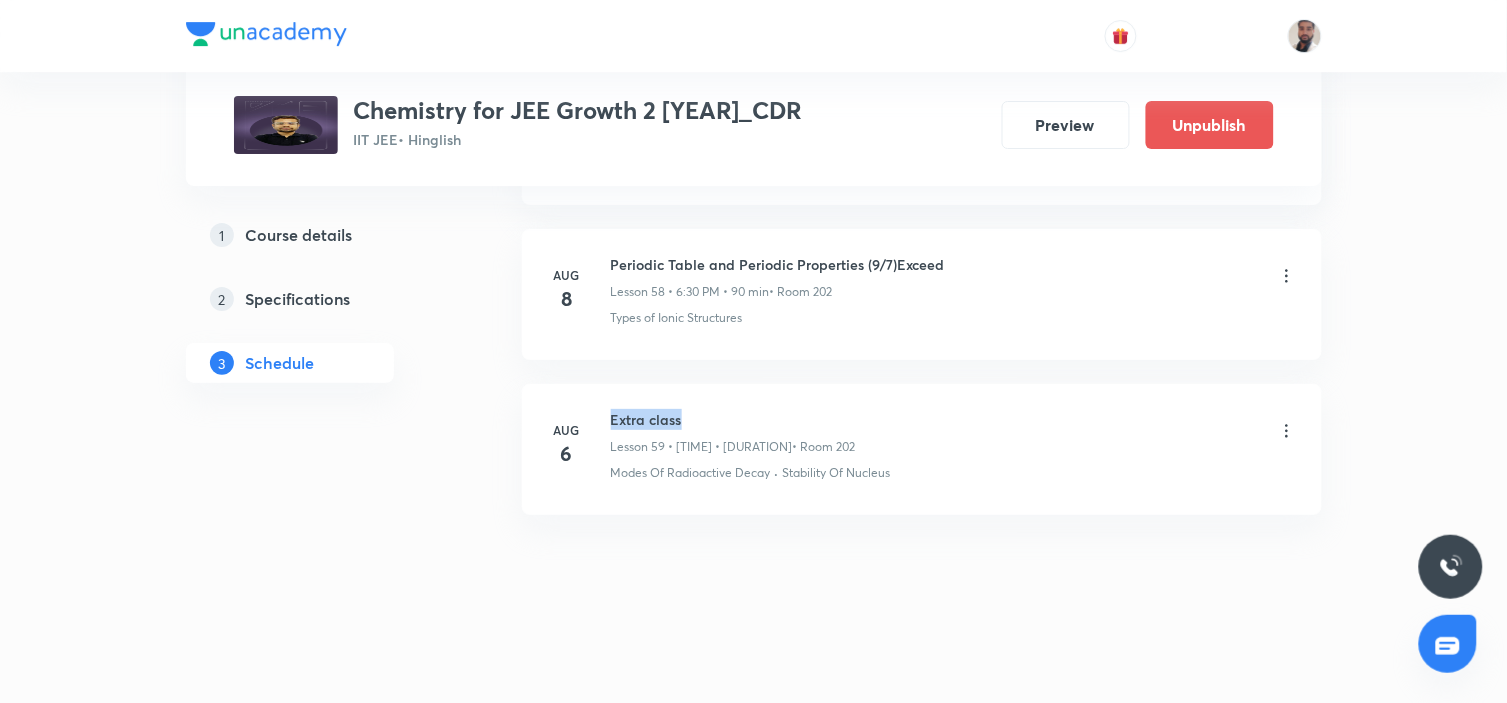 scroll, scrollTop: 0, scrollLeft: 0, axis: both 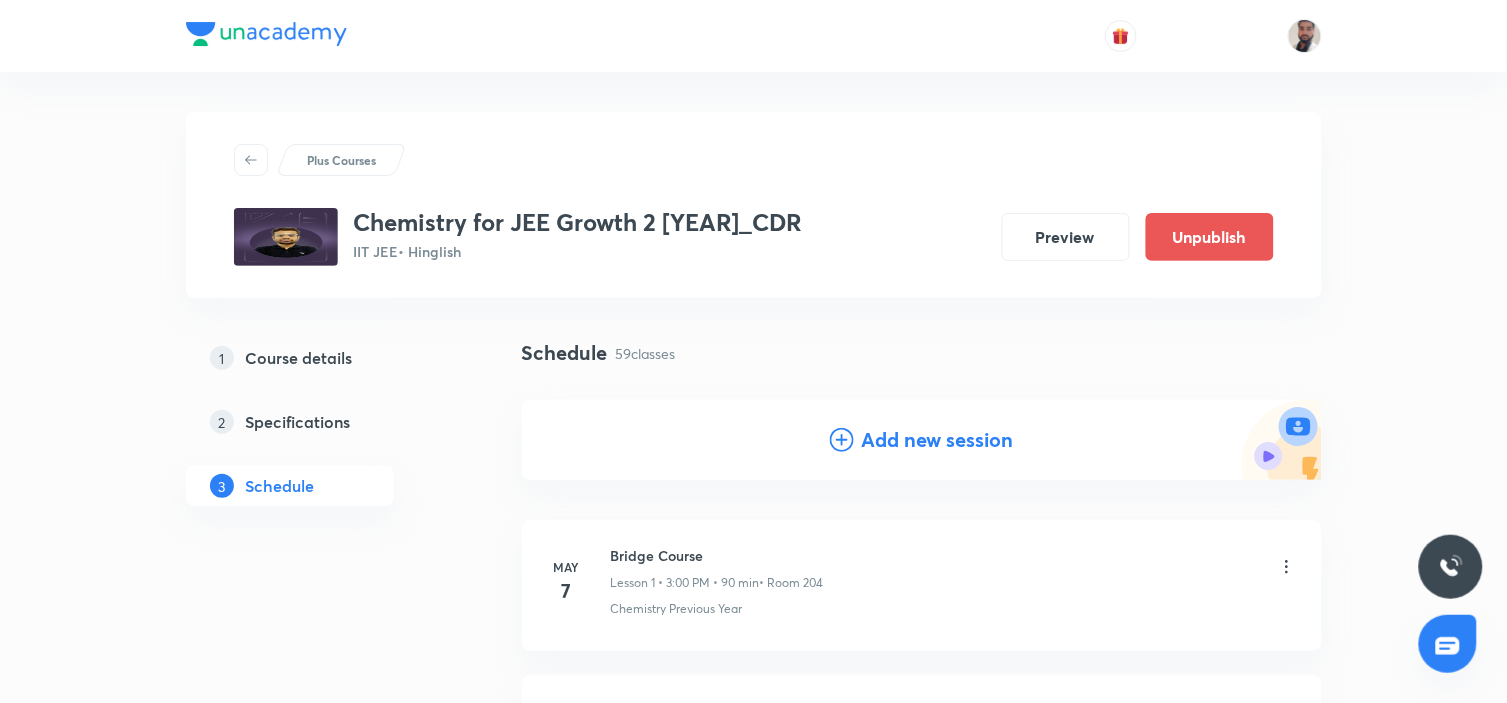 click 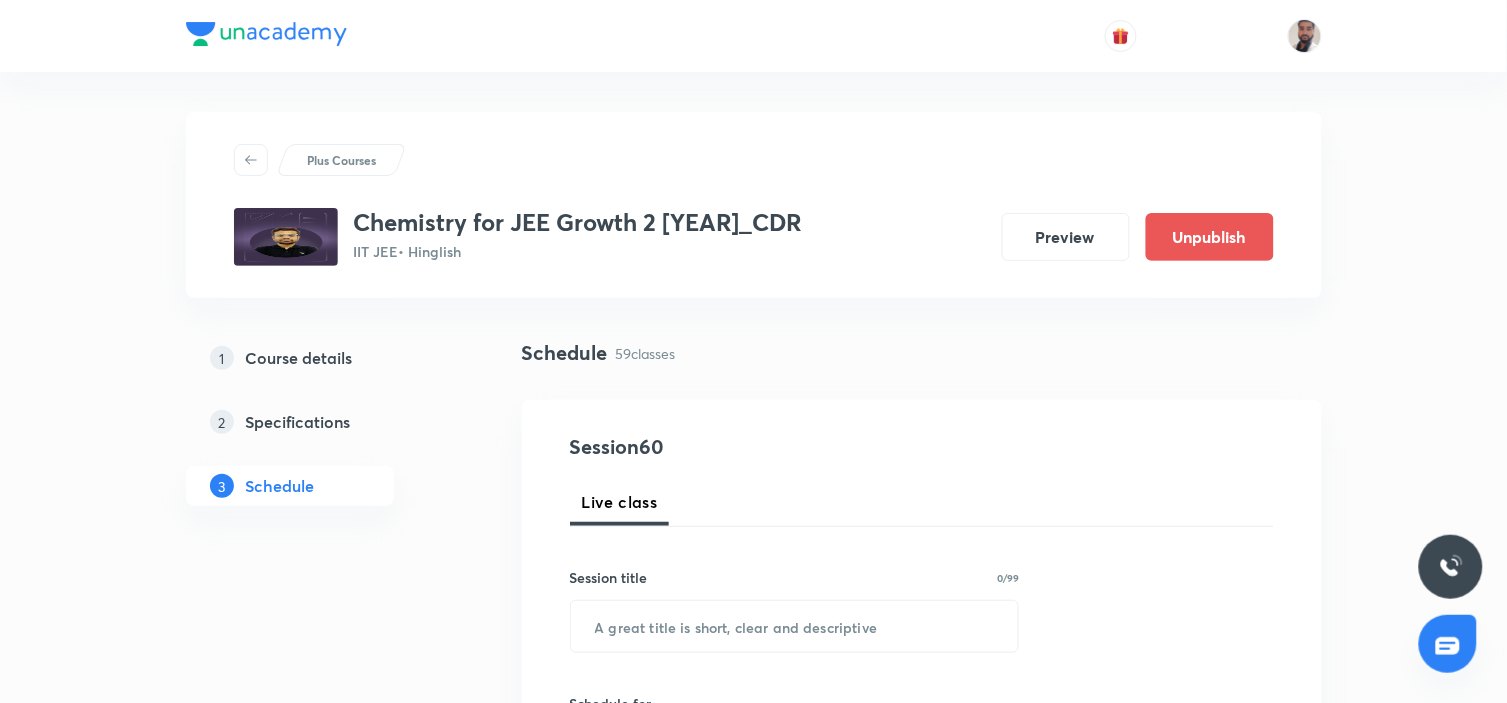 scroll, scrollTop: 111, scrollLeft: 0, axis: vertical 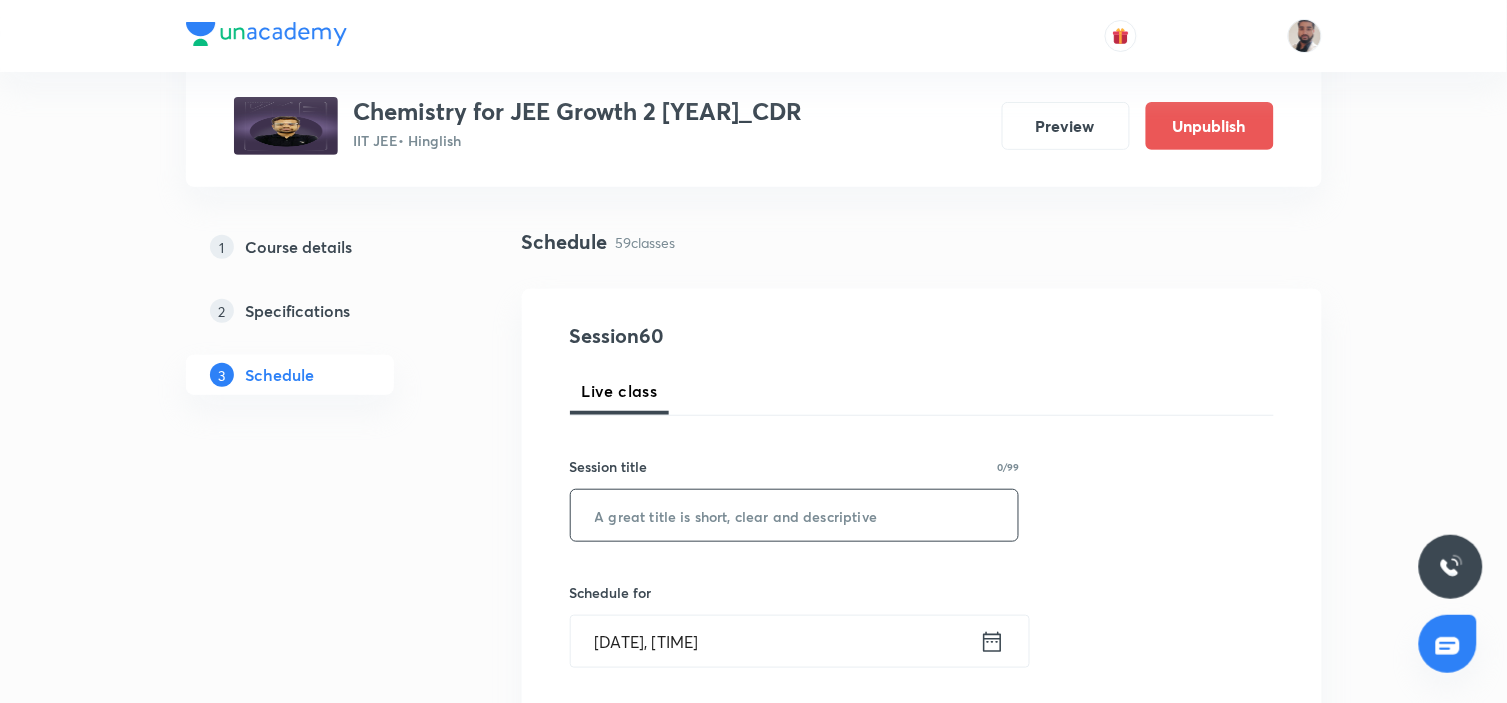 click at bounding box center [795, 515] 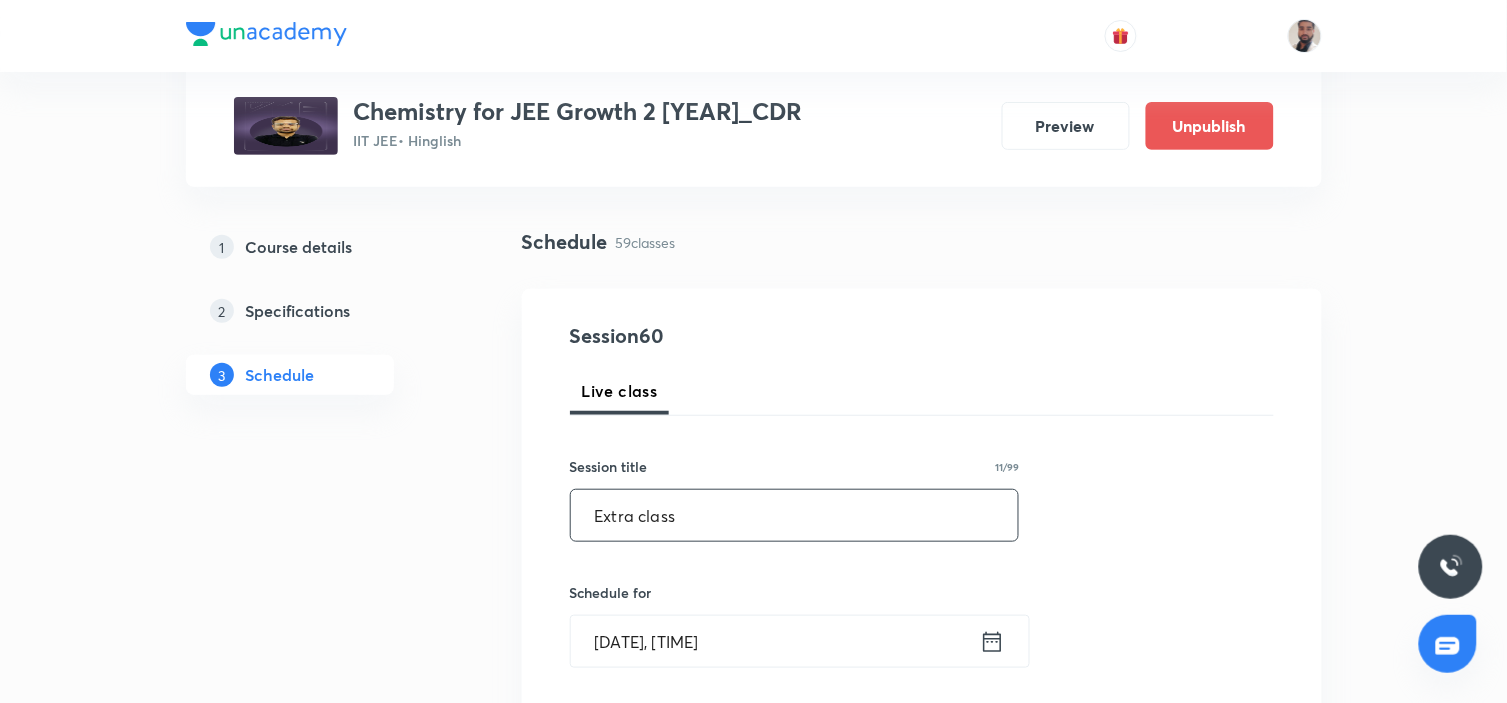 scroll, scrollTop: 333, scrollLeft: 0, axis: vertical 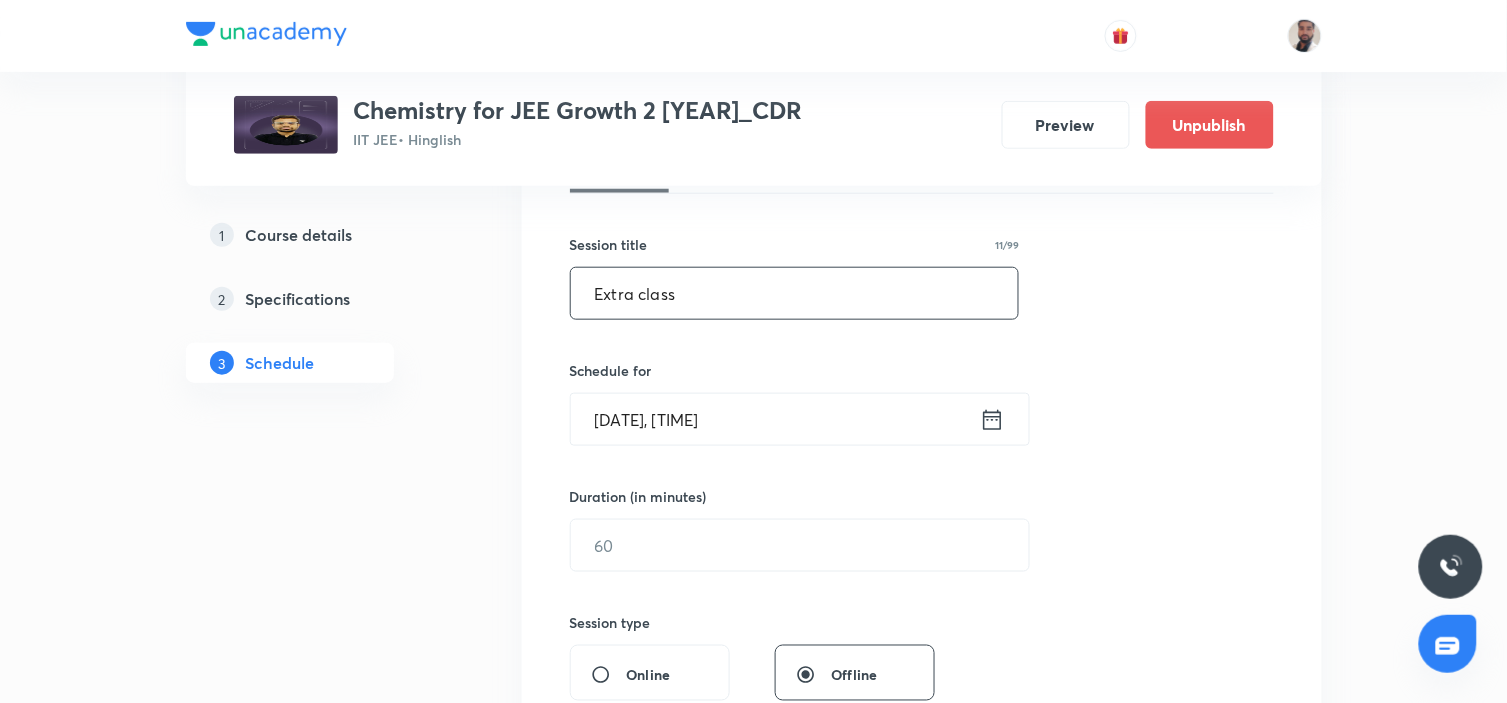 type on "Extra class" 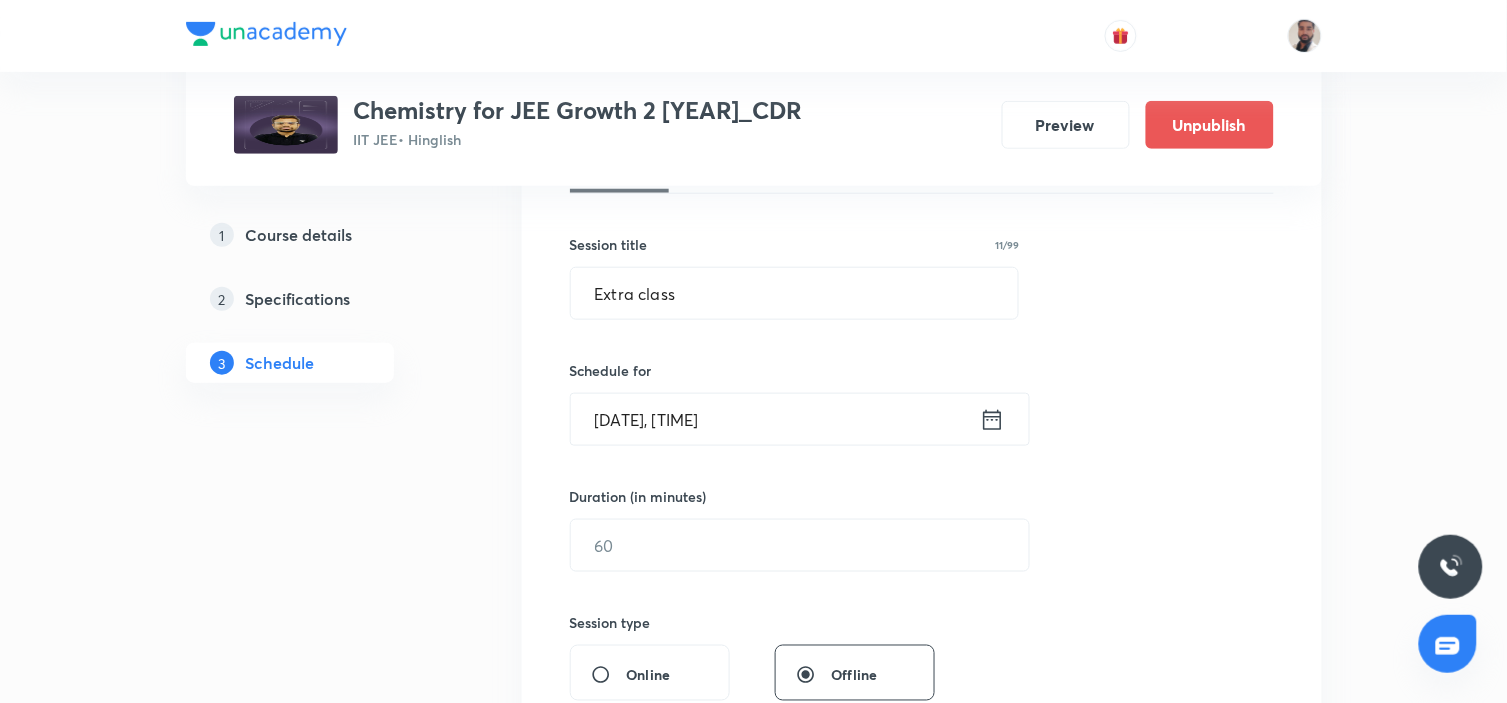 click 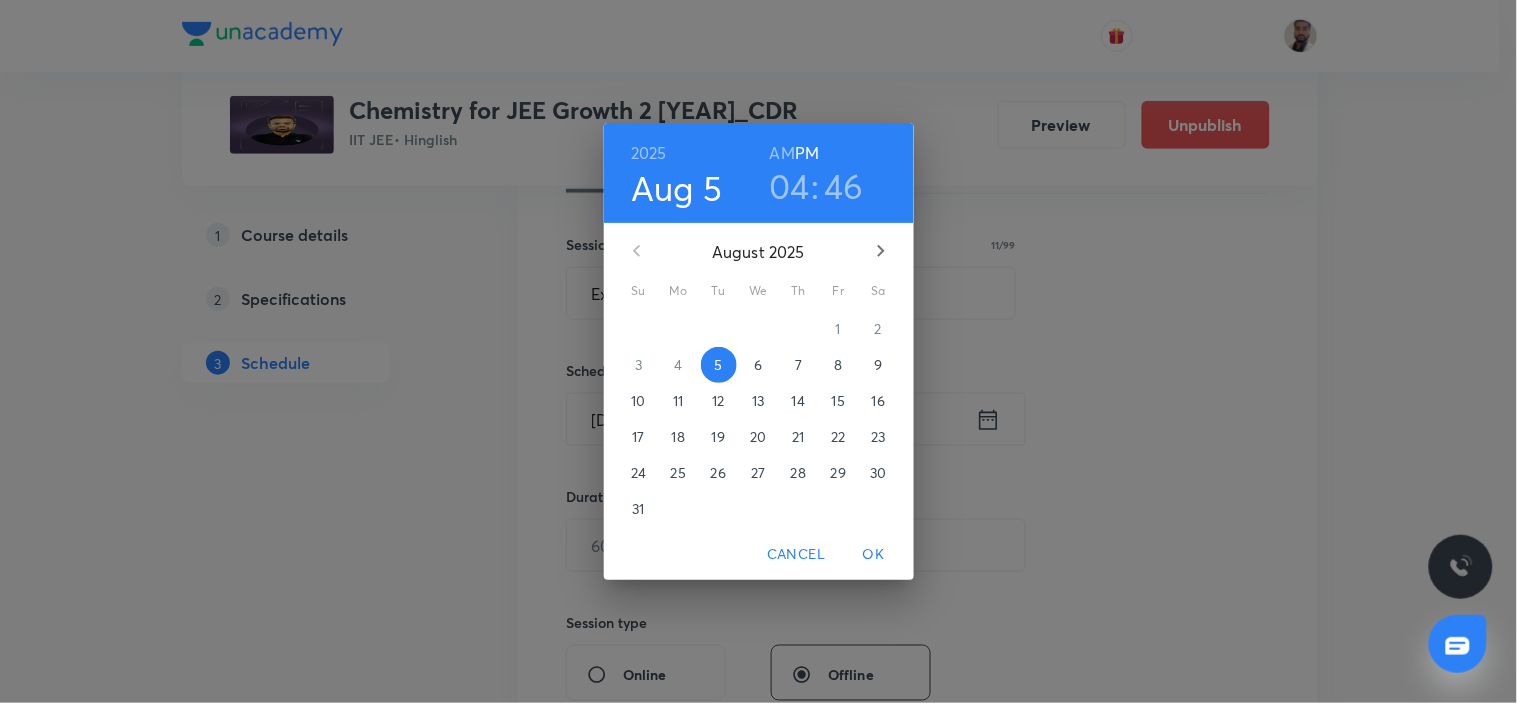 click on "6" at bounding box center (758, 365) 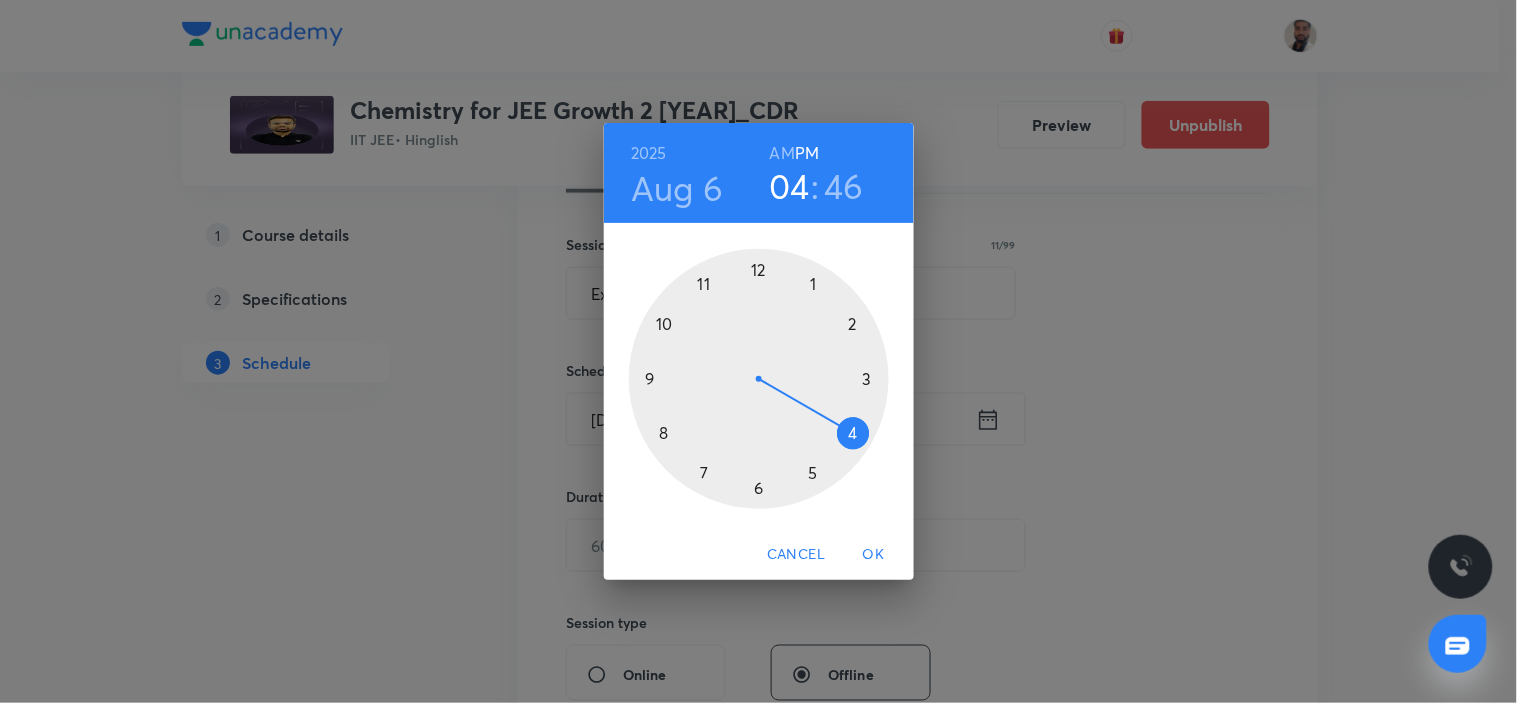 click at bounding box center (759, 379) 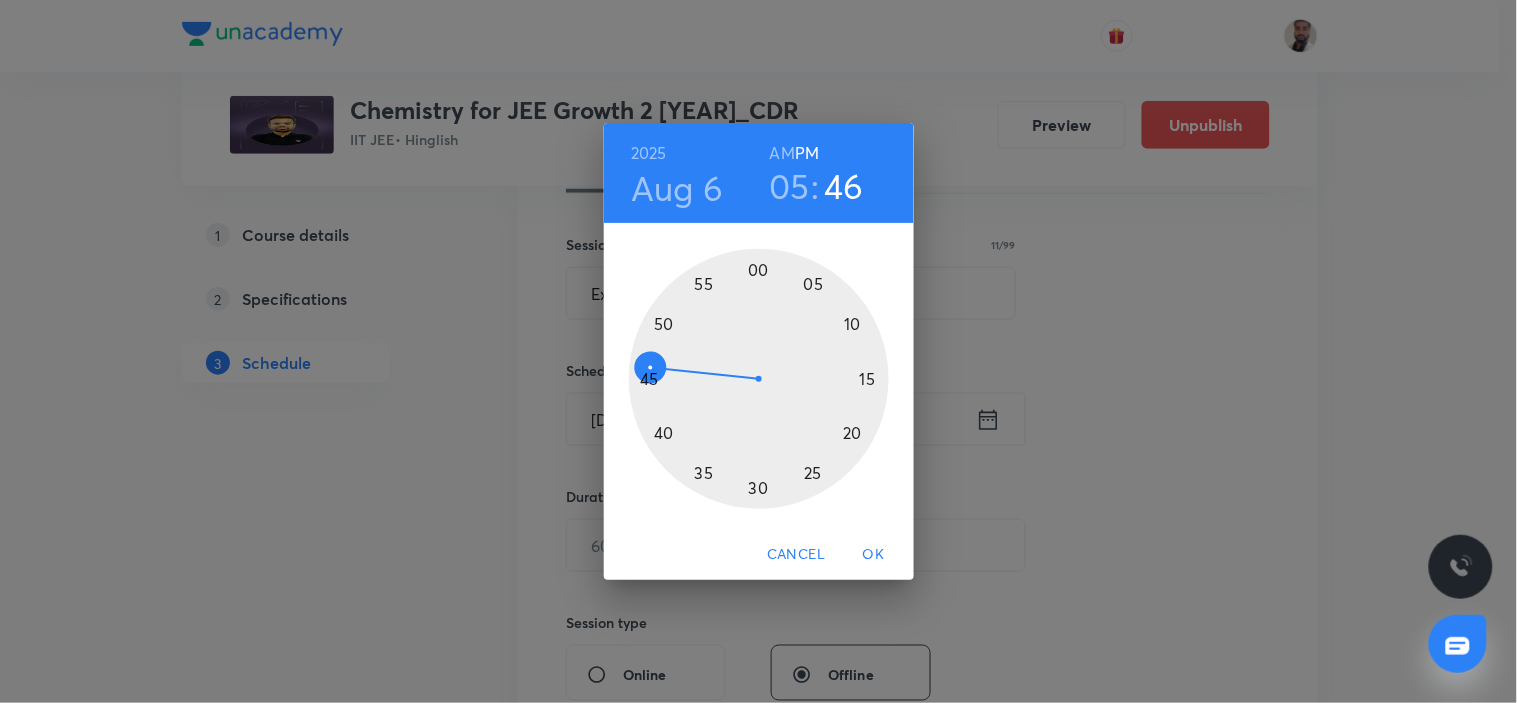 click at bounding box center (759, 379) 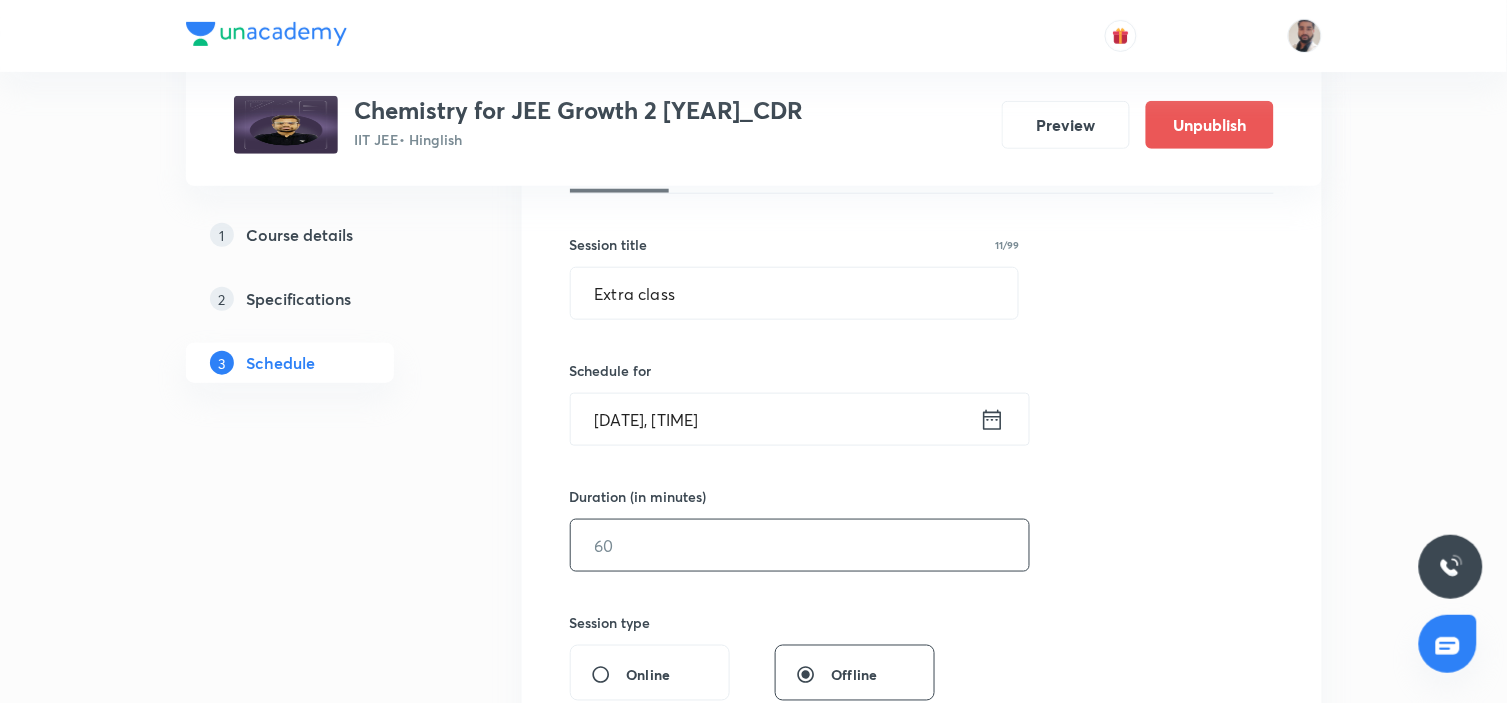 click at bounding box center (800, 545) 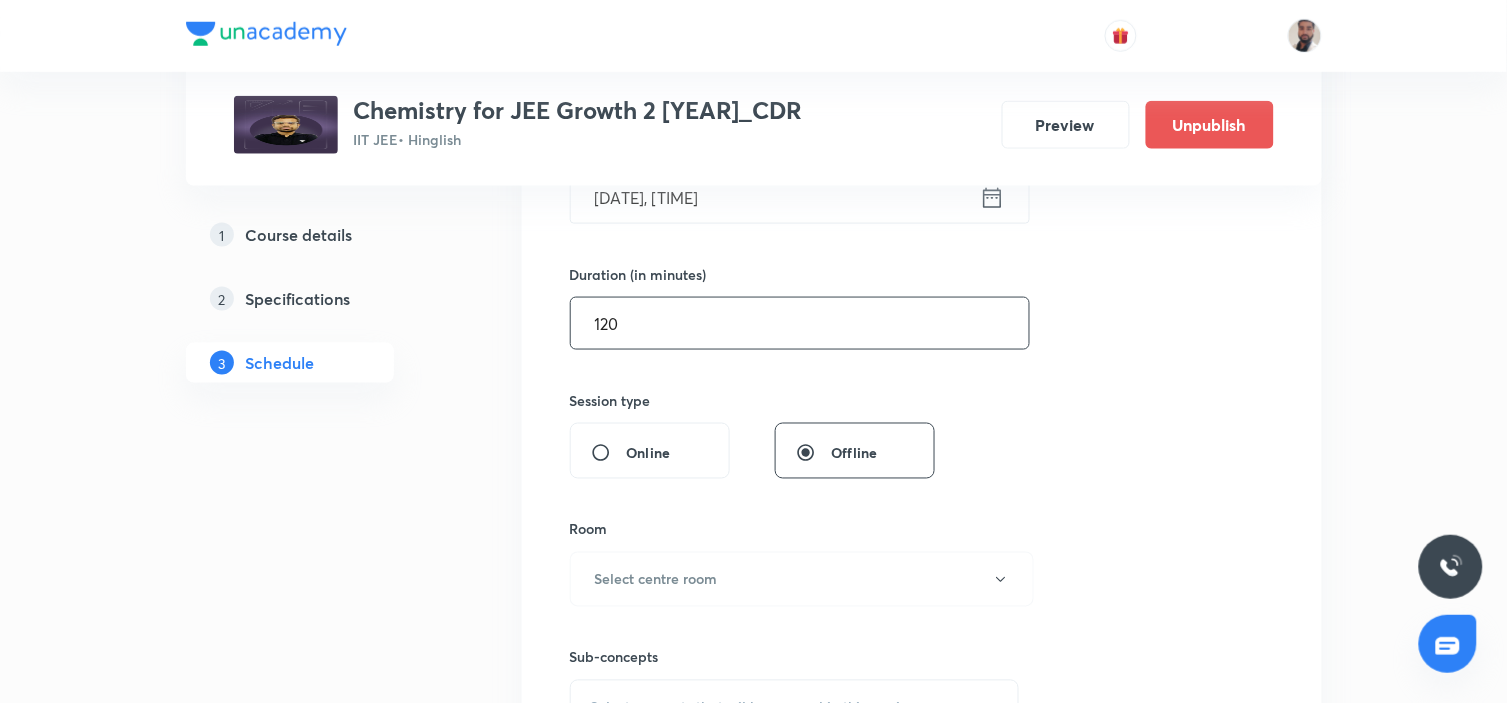 scroll, scrollTop: 666, scrollLeft: 0, axis: vertical 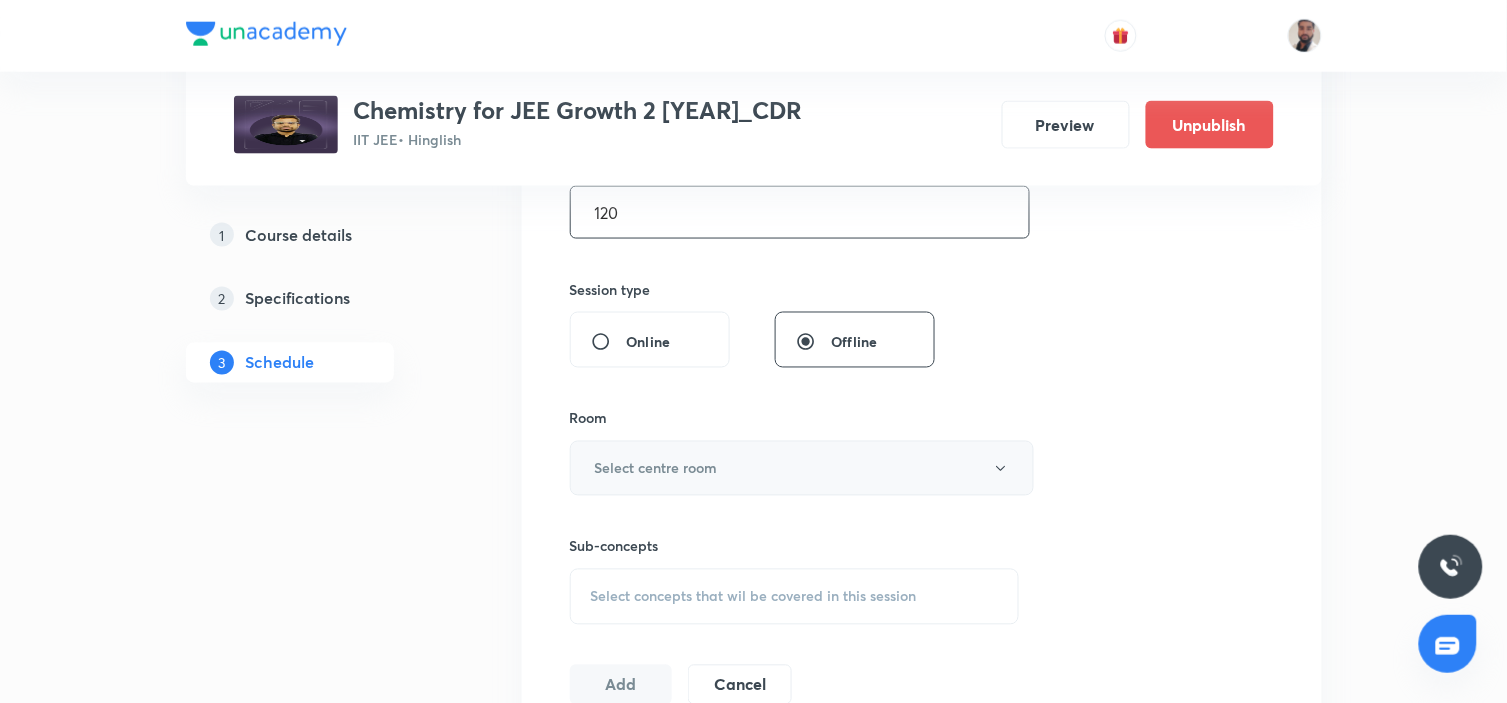type on "120" 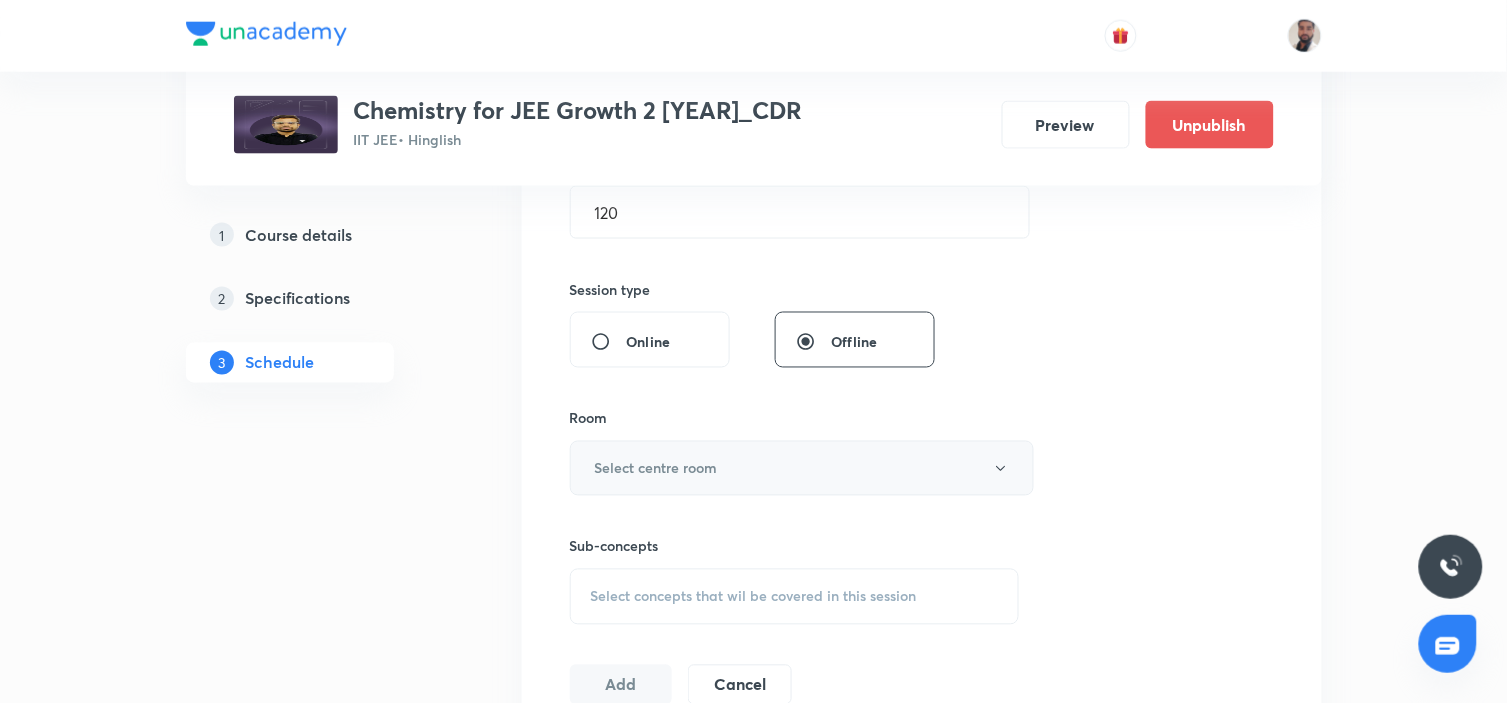 click on "Select centre room" at bounding box center (802, 468) 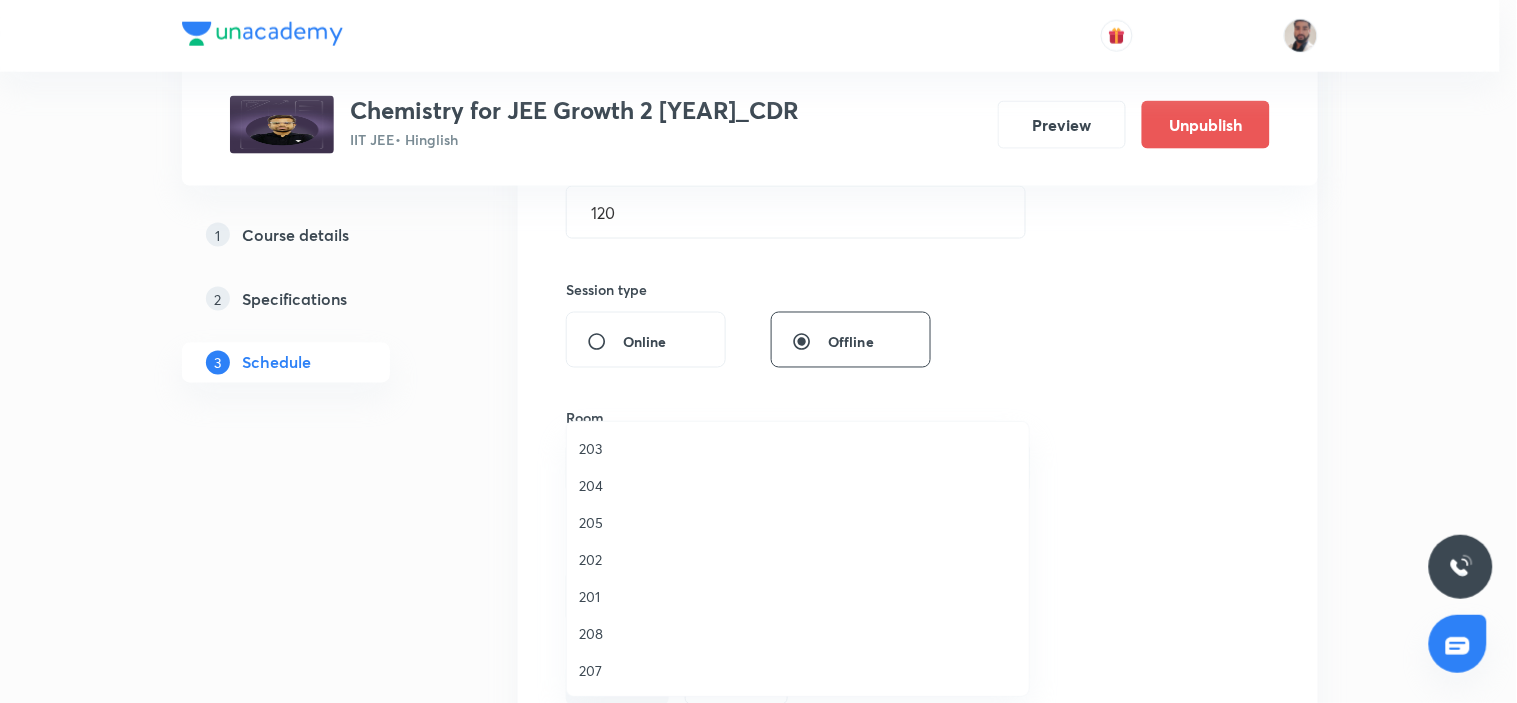 click on "202" at bounding box center [798, 559] 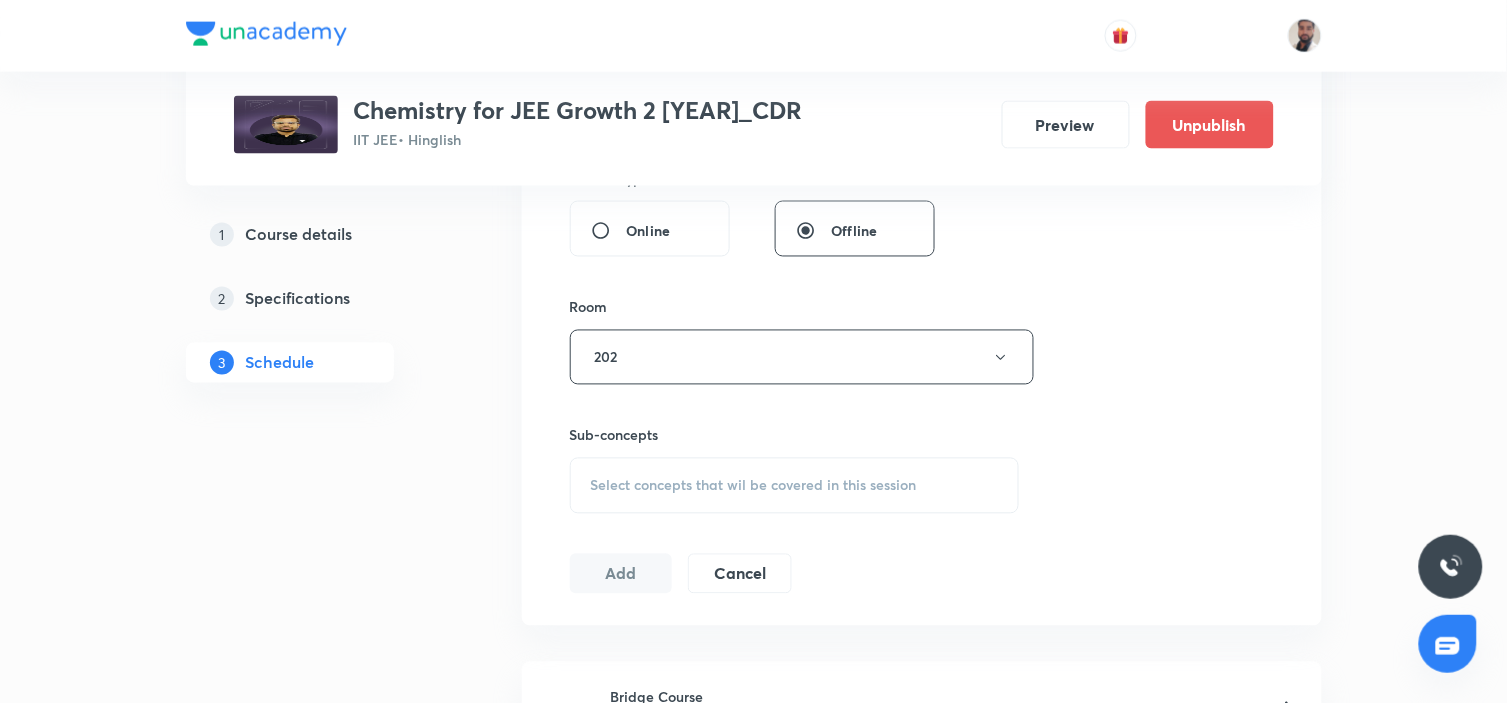 scroll, scrollTop: 888, scrollLeft: 0, axis: vertical 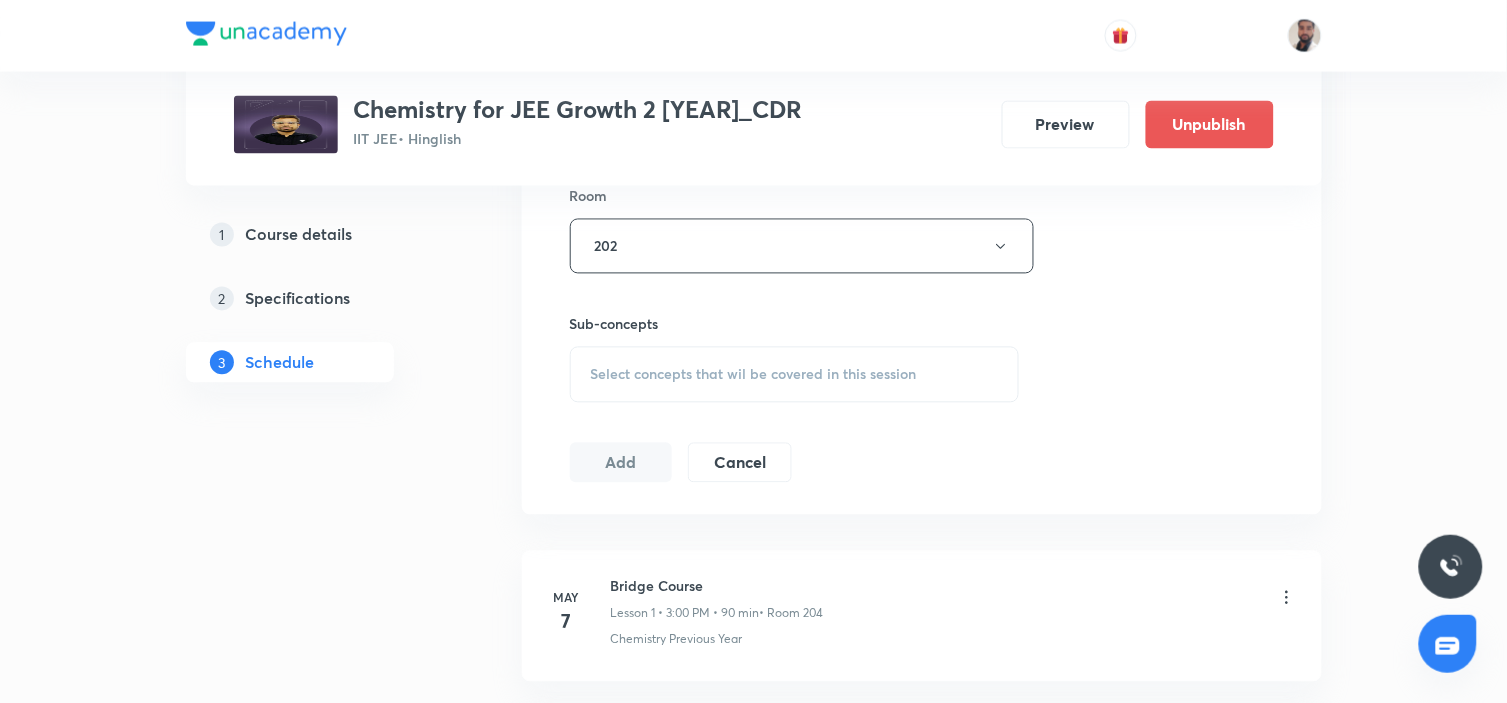 click on "Select concepts that wil be covered in this session" at bounding box center (795, 375) 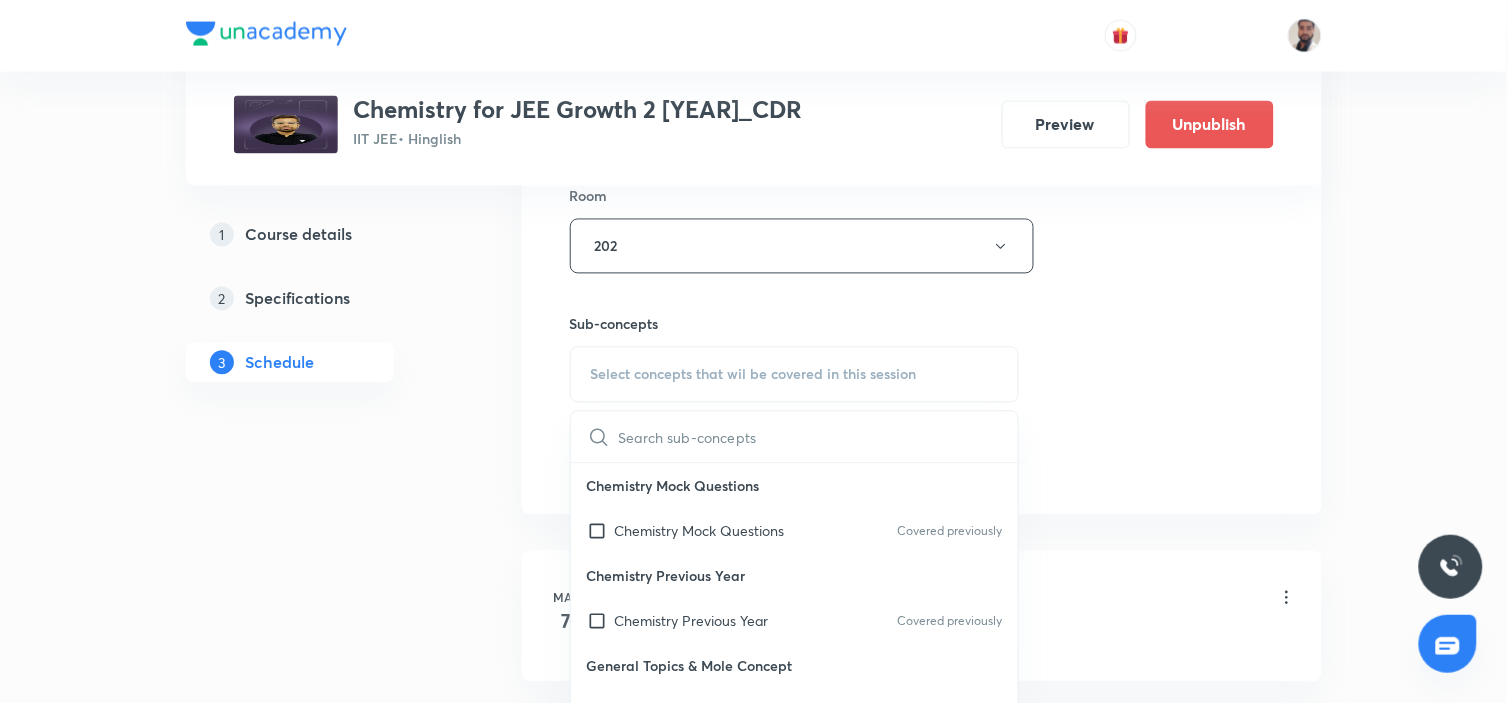 scroll, scrollTop: 6536, scrollLeft: 0, axis: vertical 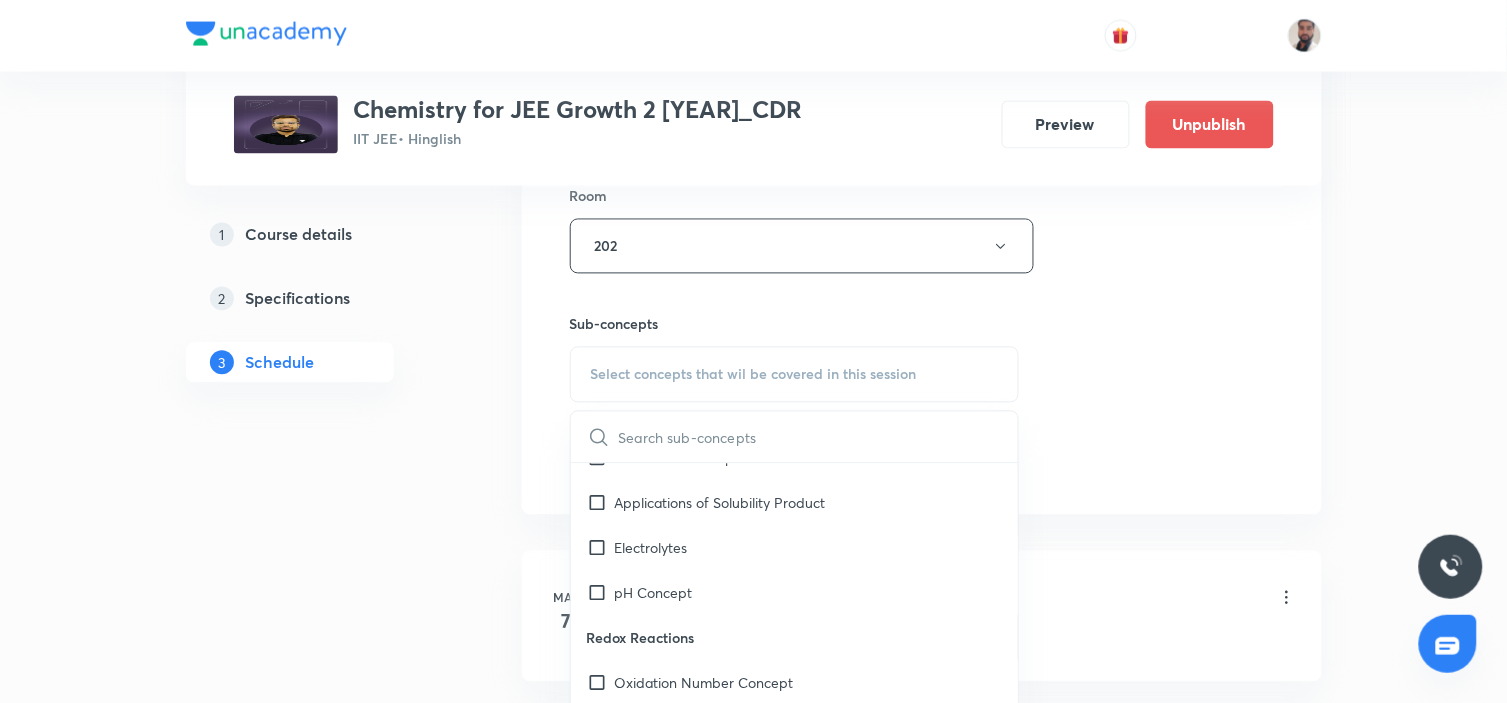 click on "pH Concept" at bounding box center (795, 592) 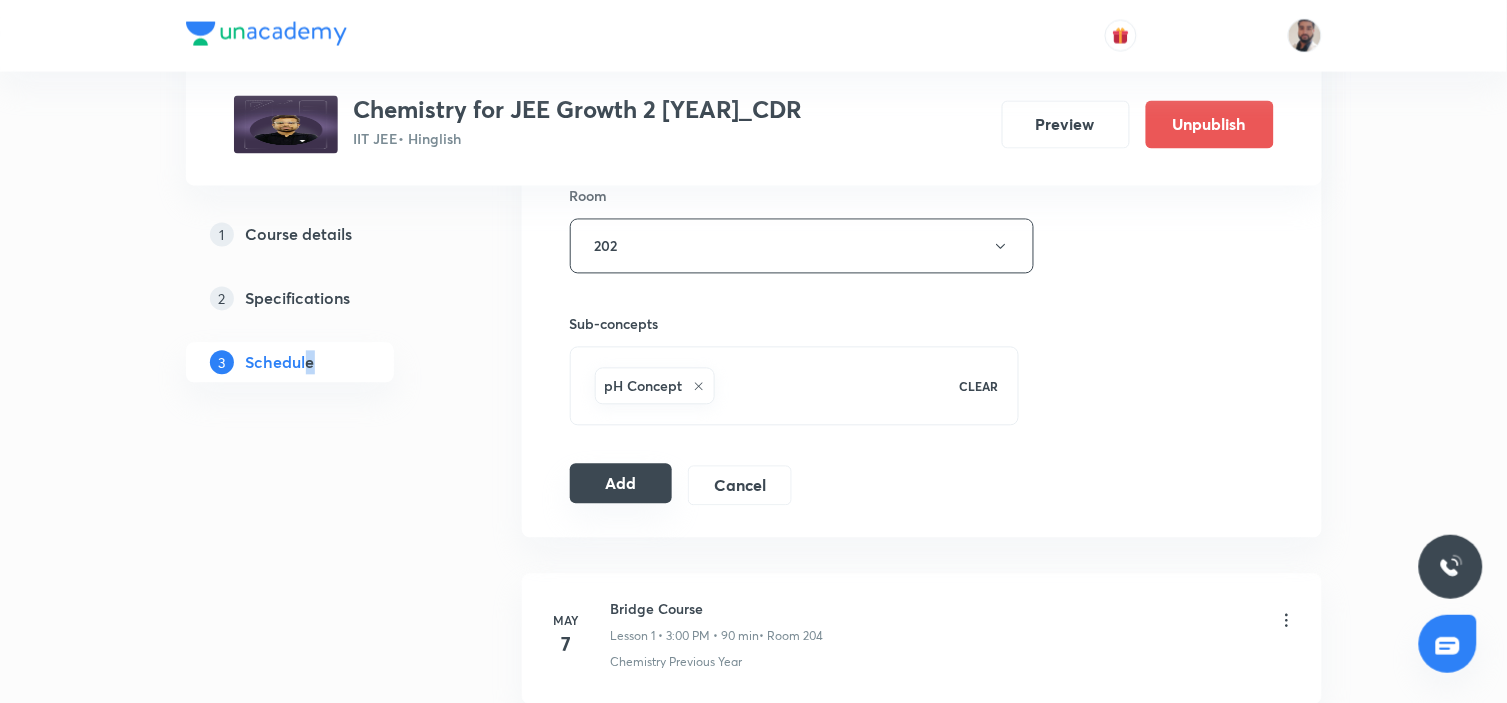 click on "Add" at bounding box center [621, 484] 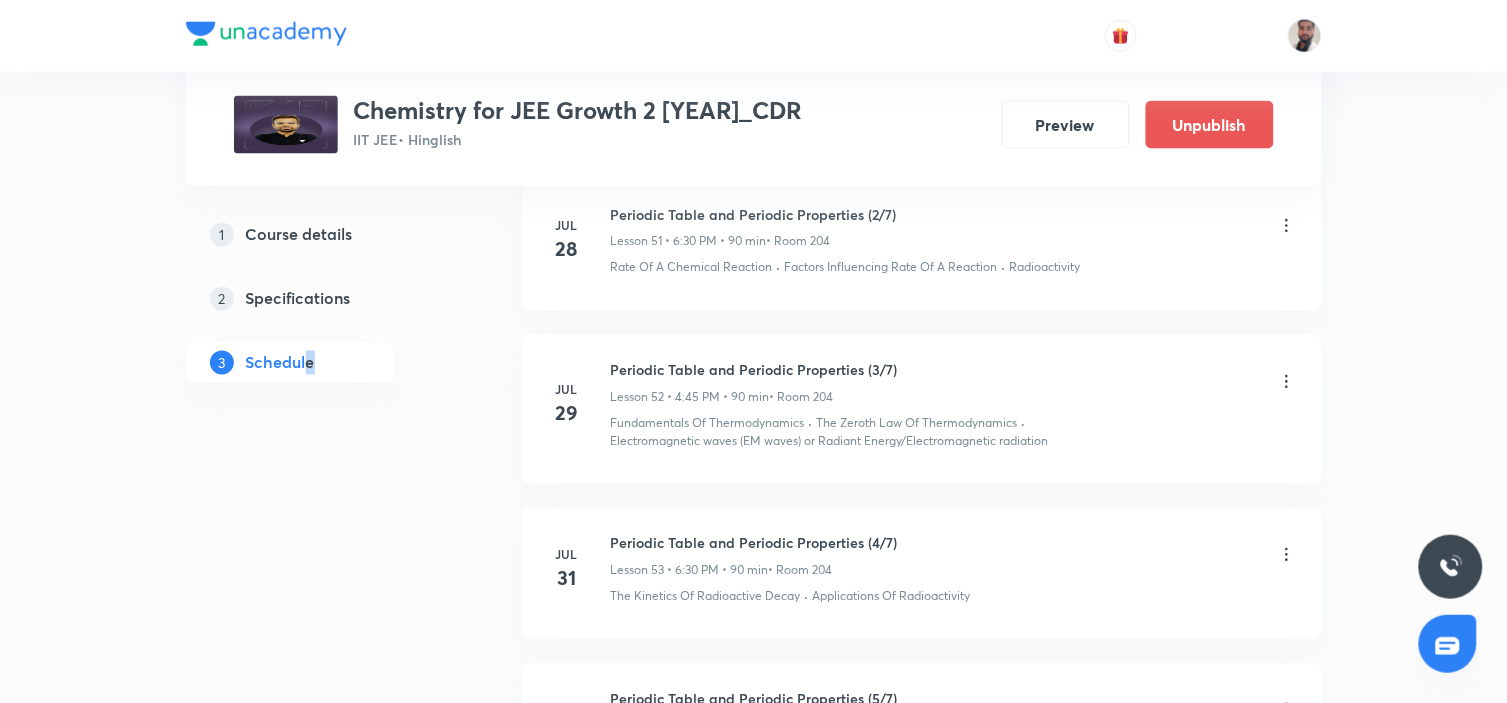 scroll, scrollTop: 9761, scrollLeft: 0, axis: vertical 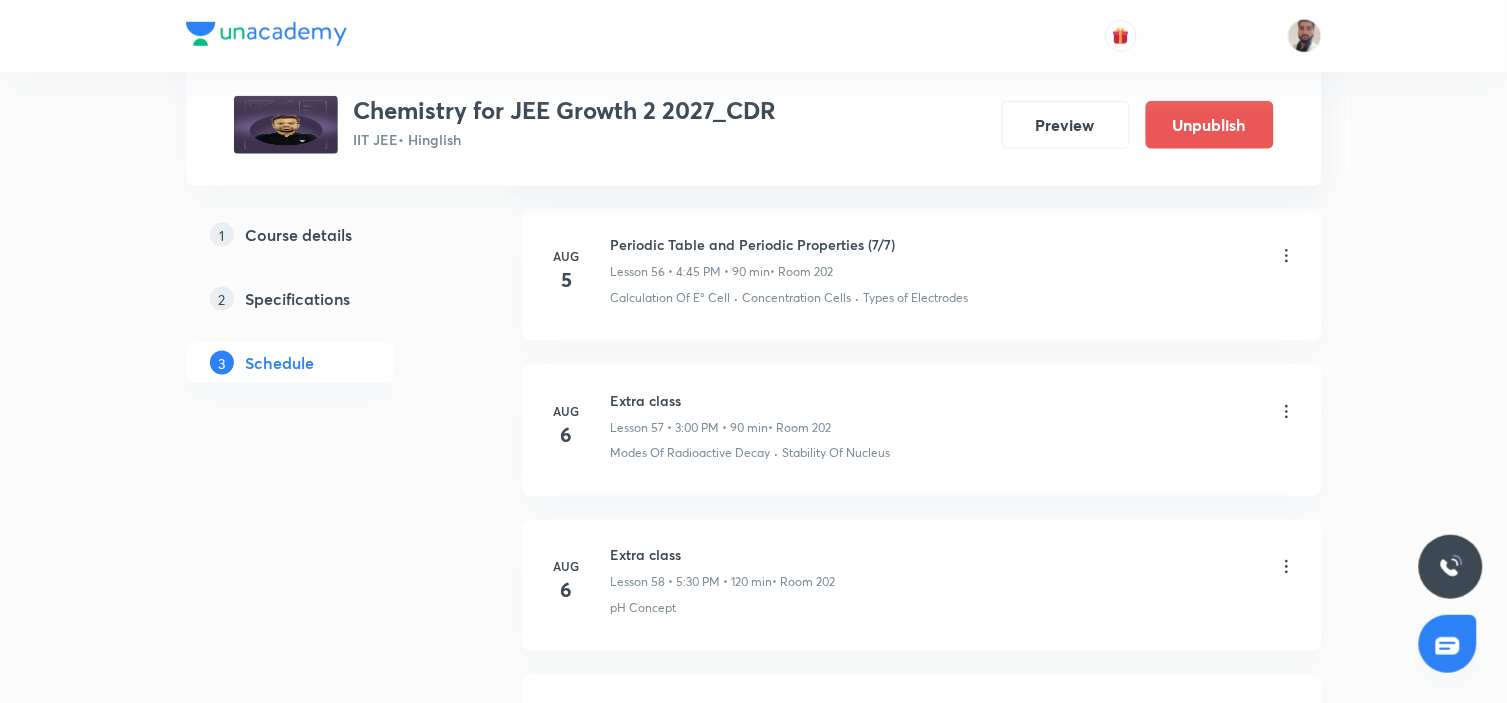 click 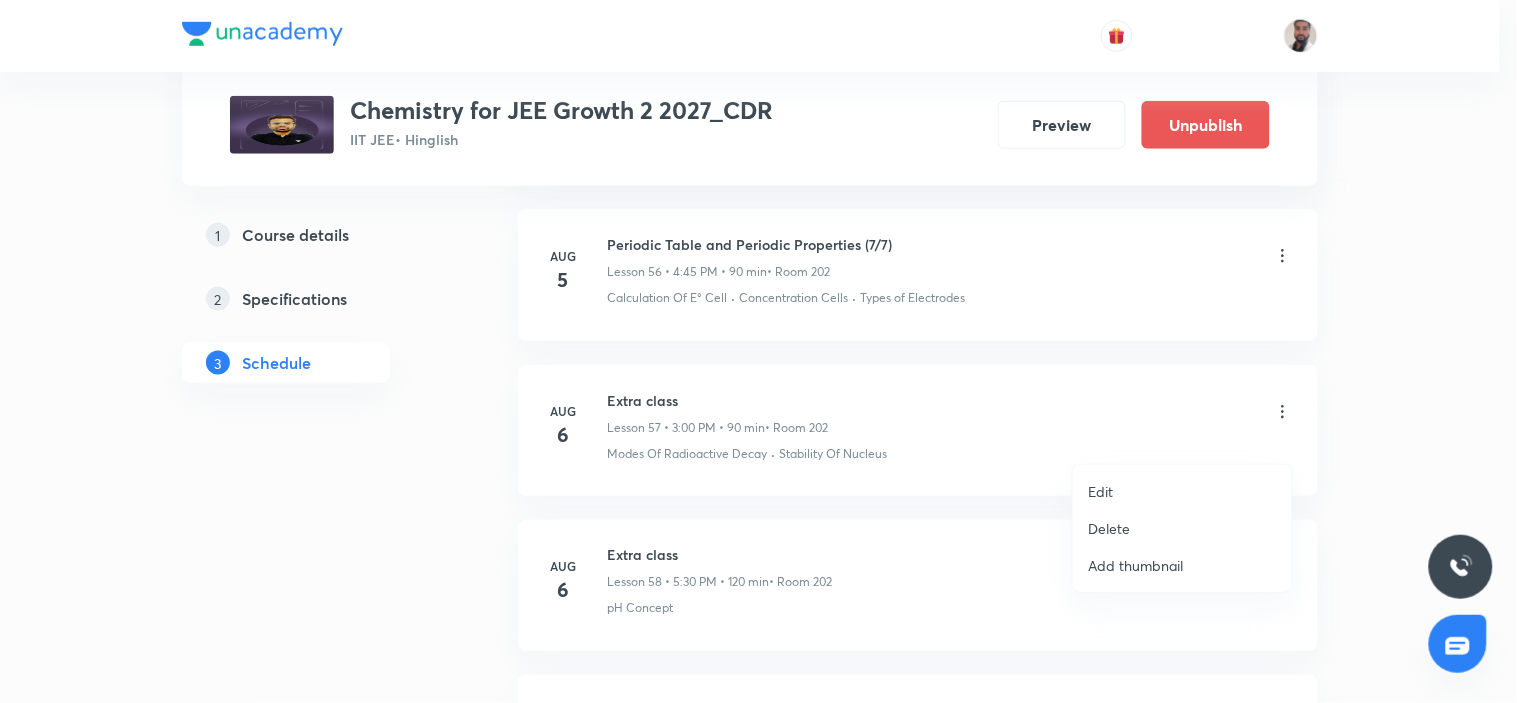 click on "Edit" at bounding box center [1182, 491] 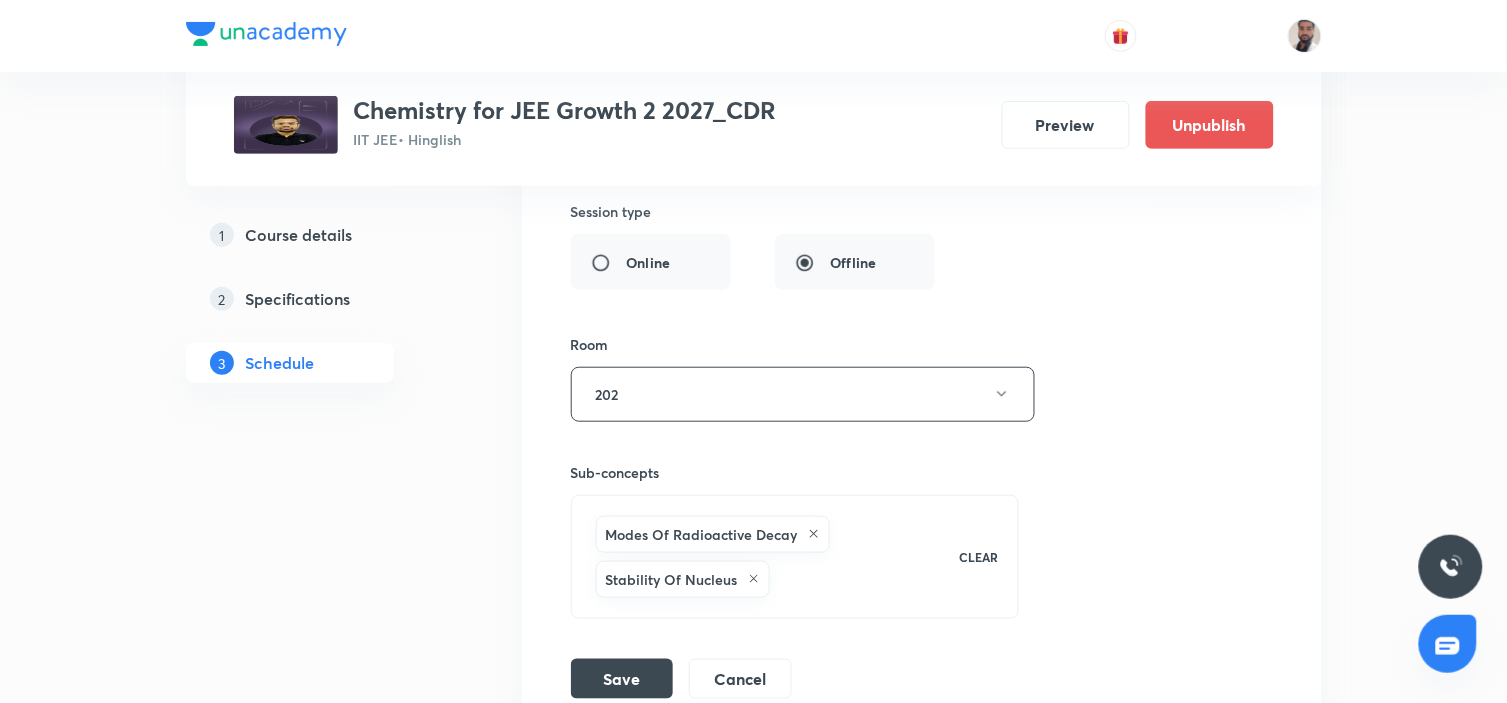scroll, scrollTop: 9761, scrollLeft: 0, axis: vertical 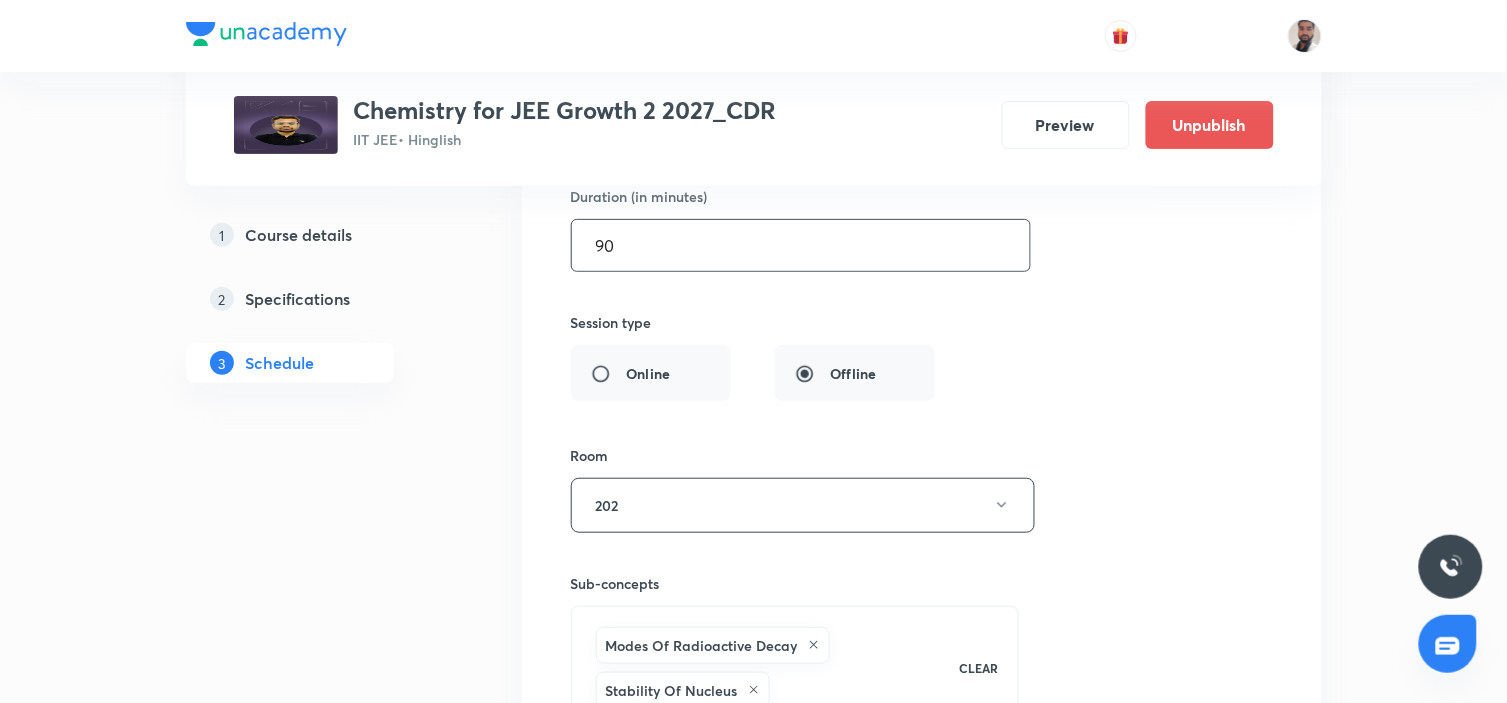 drag, startPoint x: 593, startPoint y: 293, endPoint x: 492, endPoint y: 286, distance: 101.24229 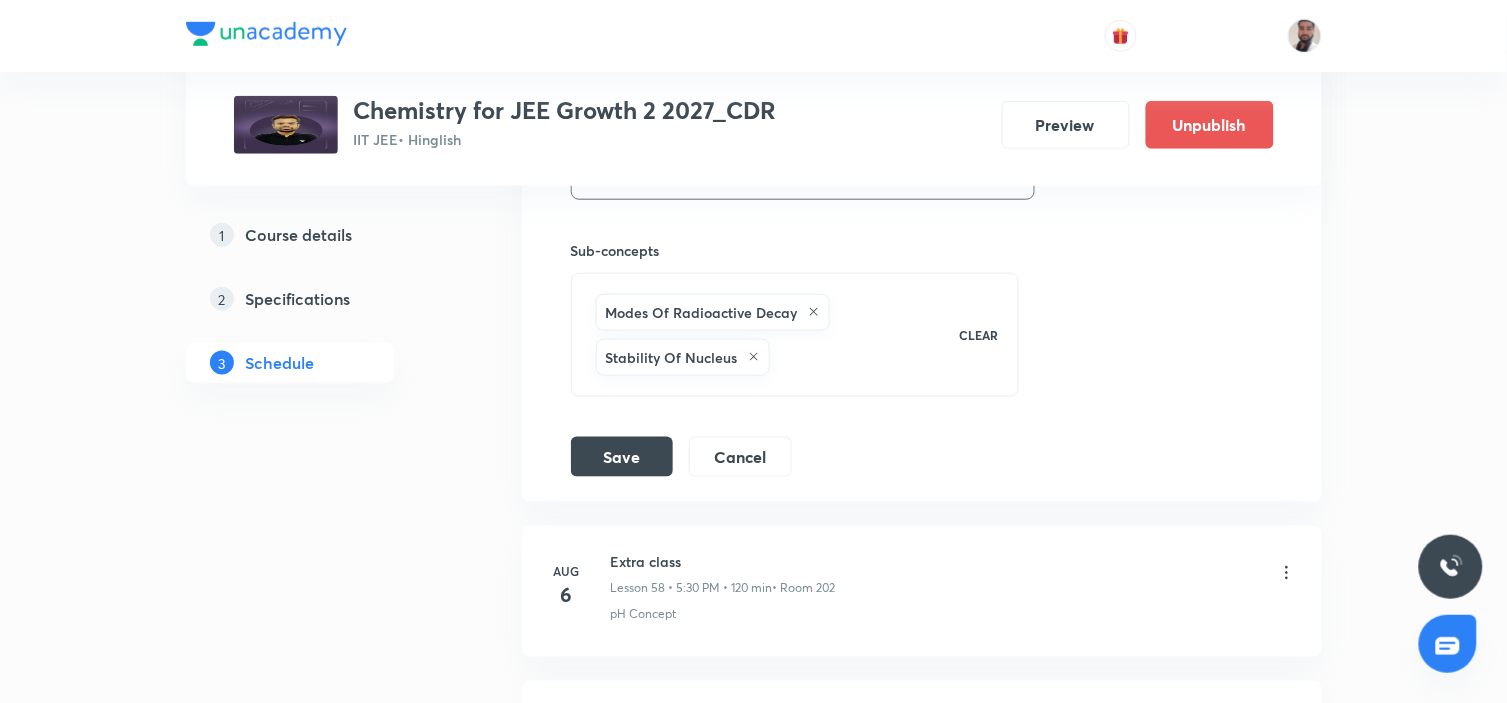 scroll, scrollTop: 10205, scrollLeft: 0, axis: vertical 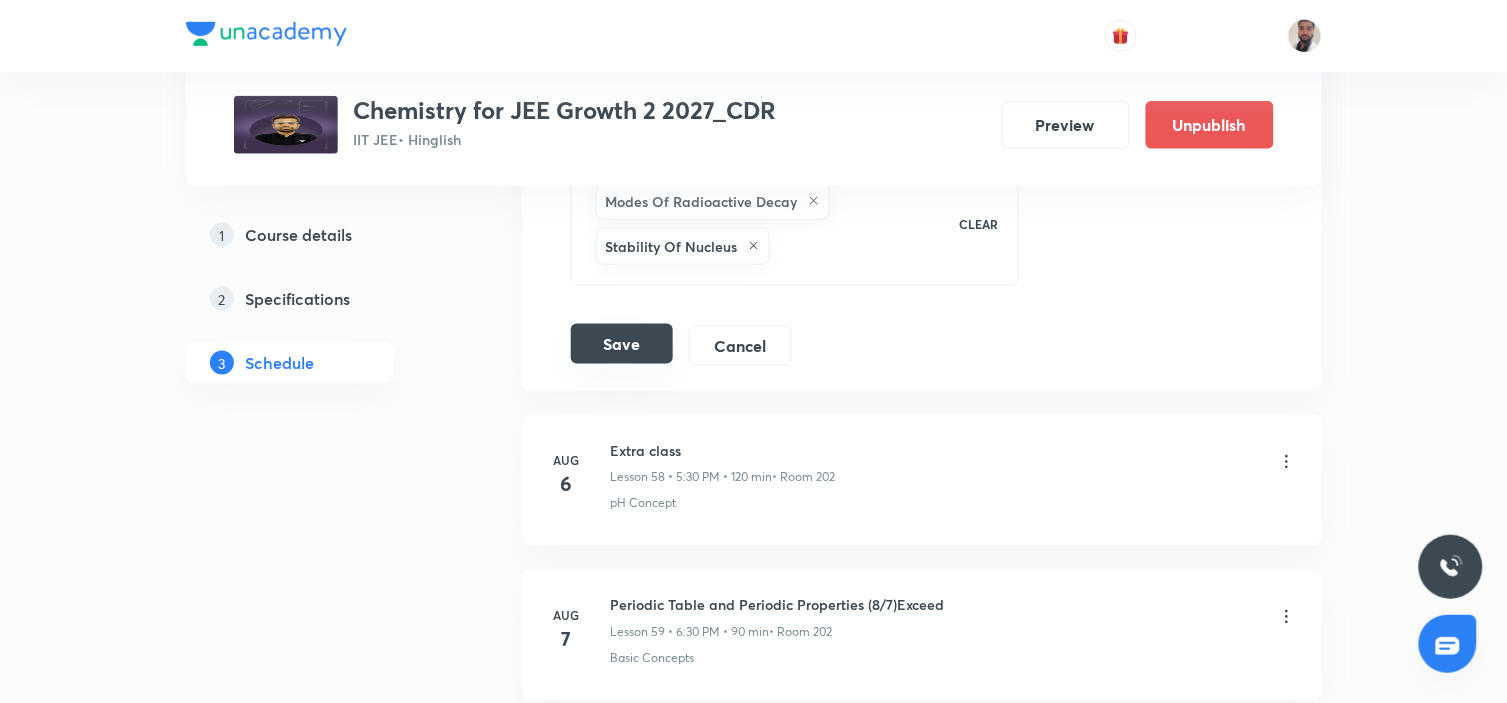 type on "120" 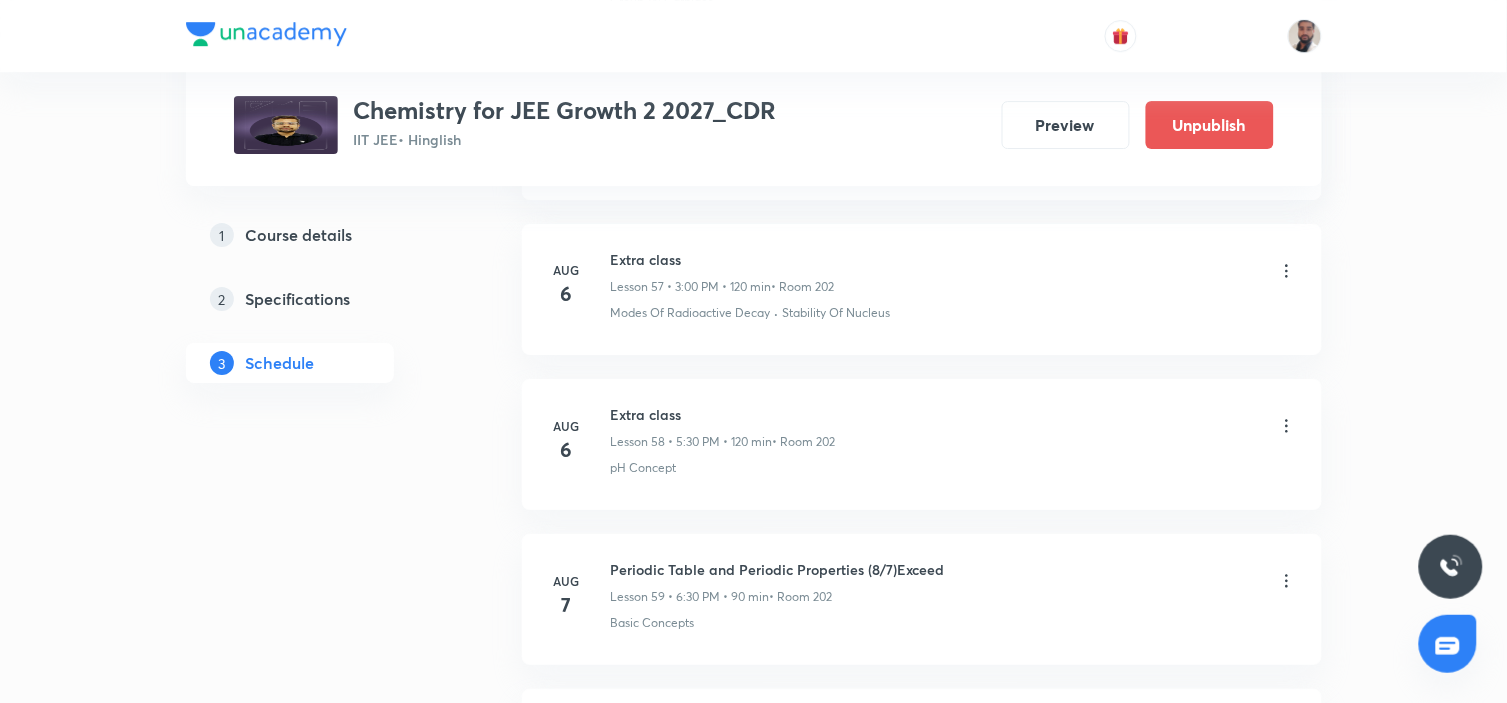scroll, scrollTop: 9316, scrollLeft: 0, axis: vertical 